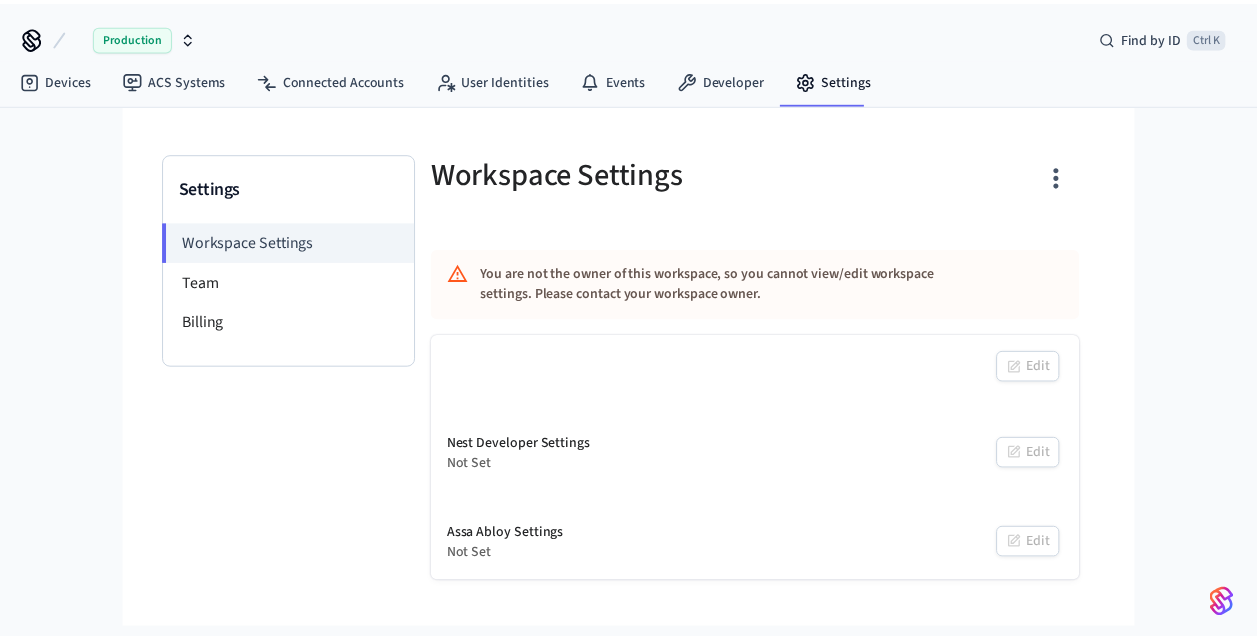 scroll, scrollTop: 0, scrollLeft: 0, axis: both 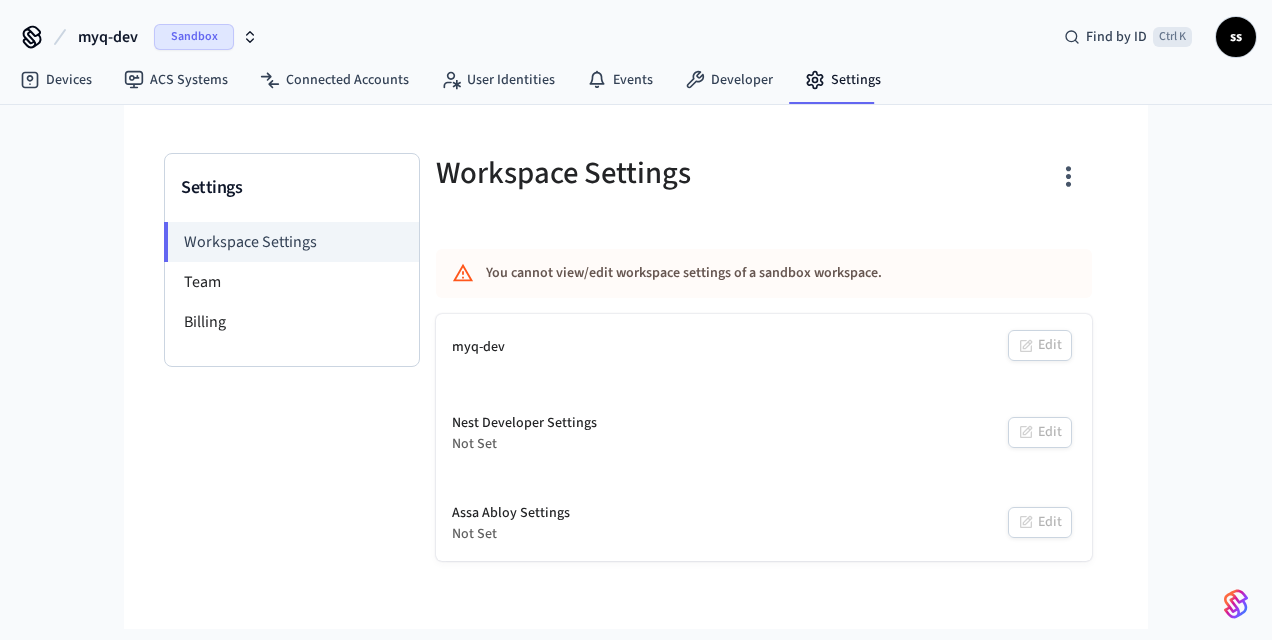 click on "Sandbox" at bounding box center [194, 37] 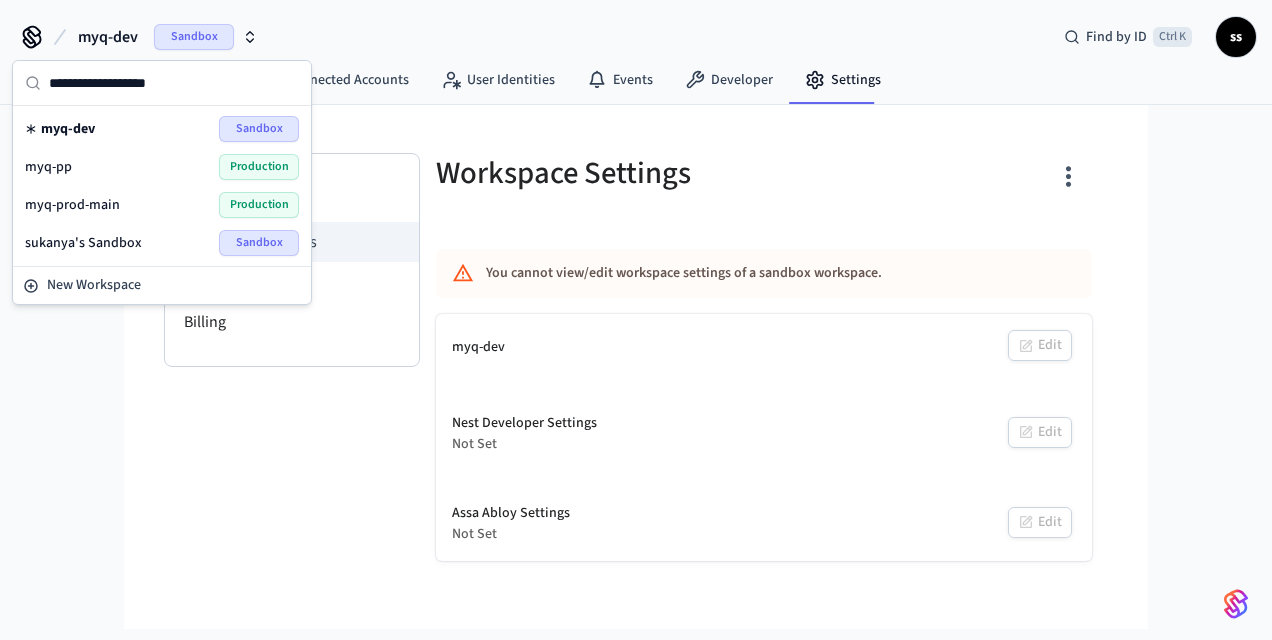 click on "myq-pp Production" at bounding box center [162, 167] 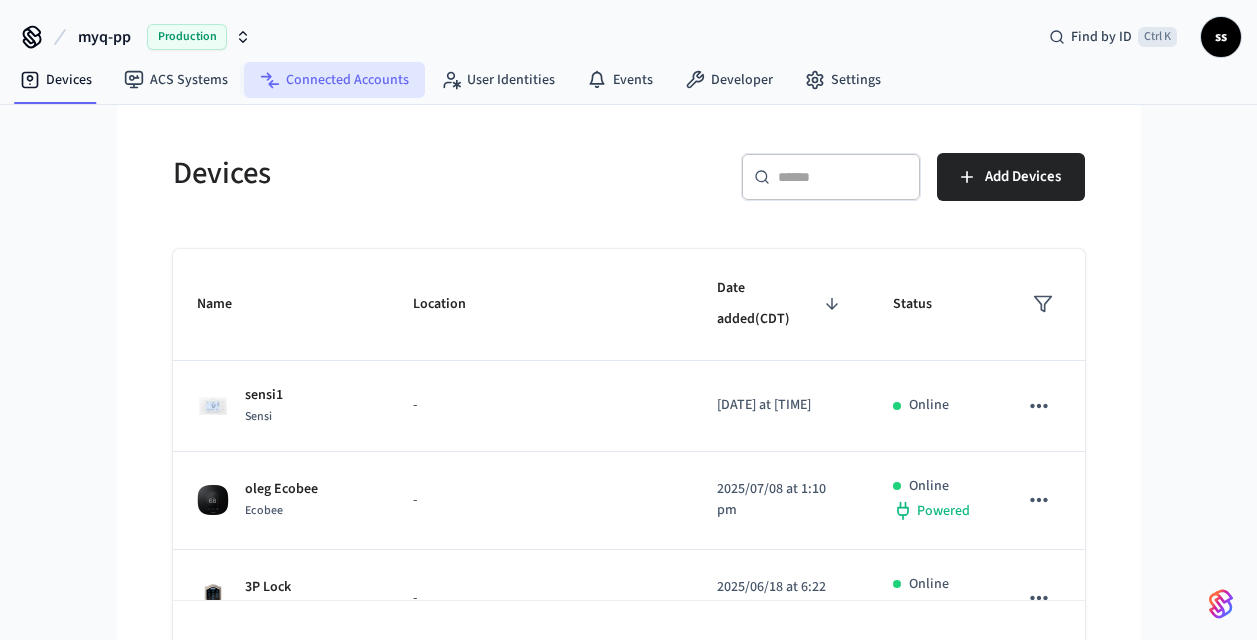 click on "Connected Accounts" at bounding box center (334, 80) 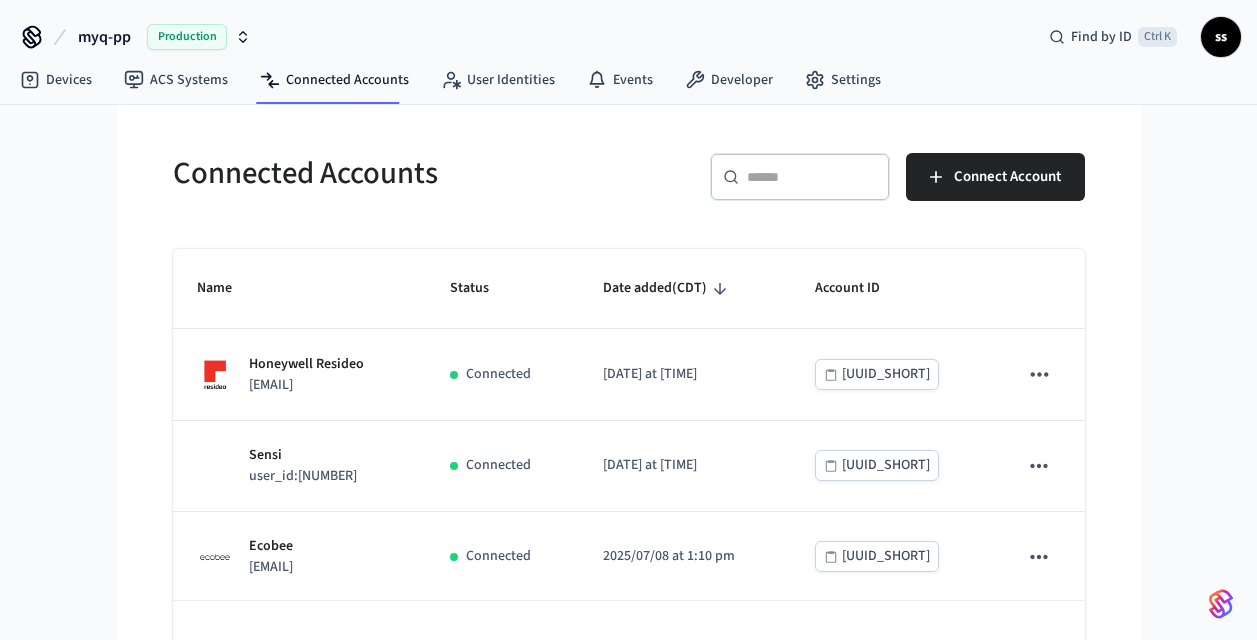 scroll, scrollTop: 182, scrollLeft: 0, axis: vertical 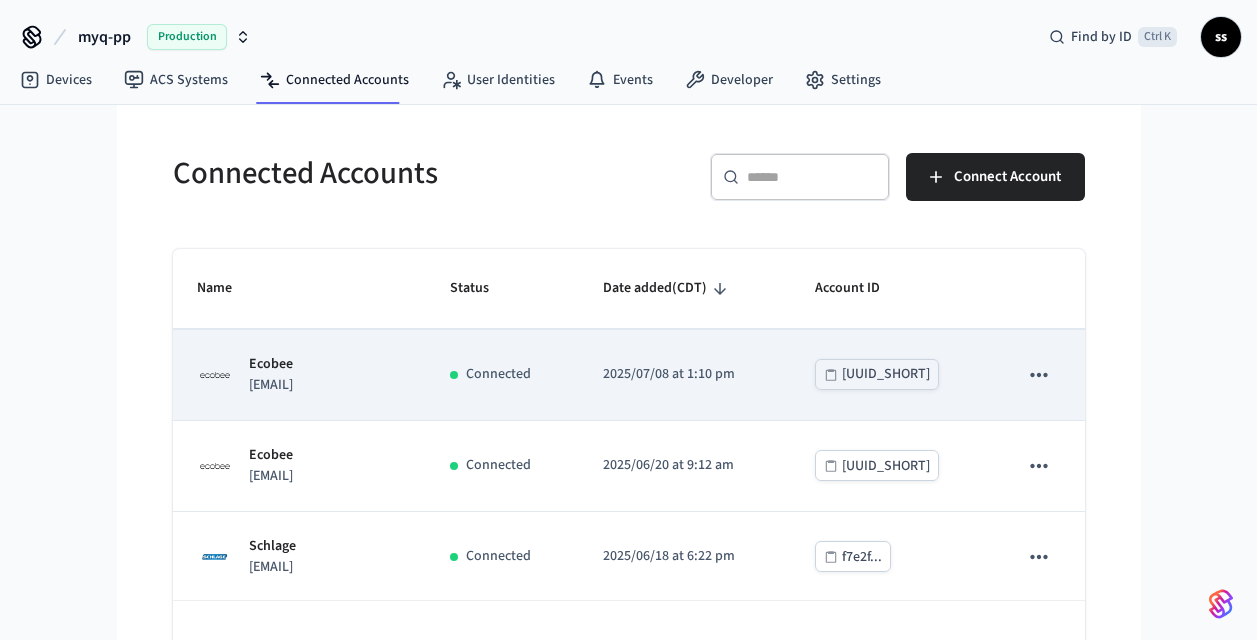 click on "Ecobee ecobeepremiumfe@chamberlain.mailosaur.net" at bounding box center [300, 375] 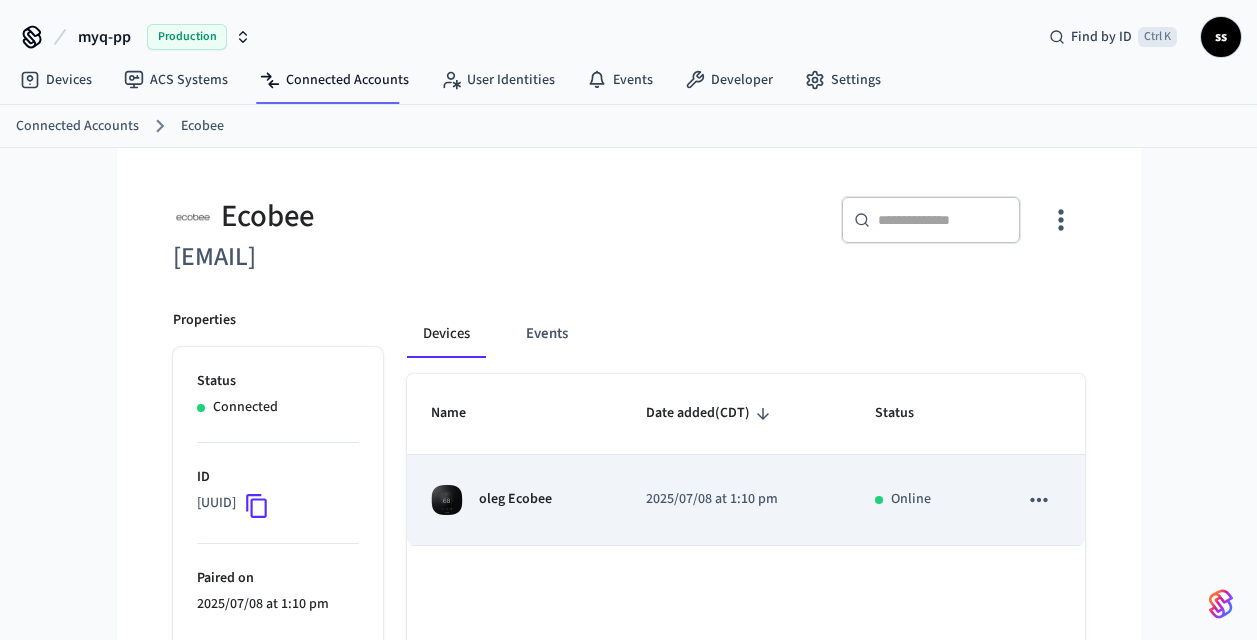 click on "oleg Ecobee" at bounding box center [514, 500] 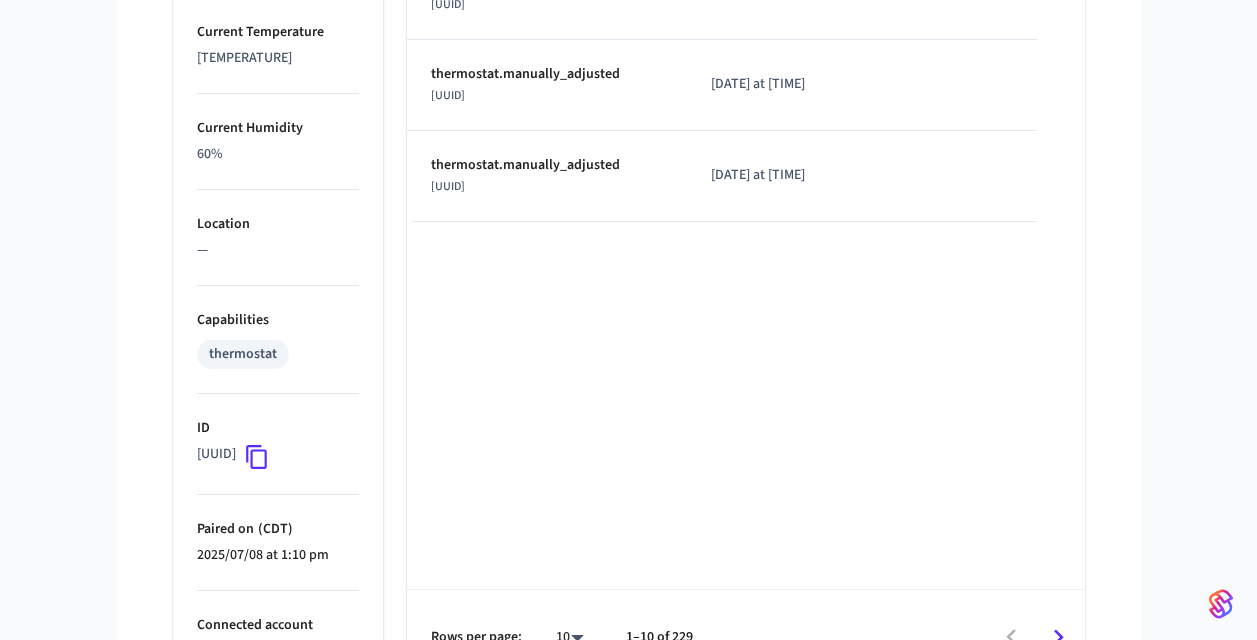scroll, scrollTop: 1126, scrollLeft: 0, axis: vertical 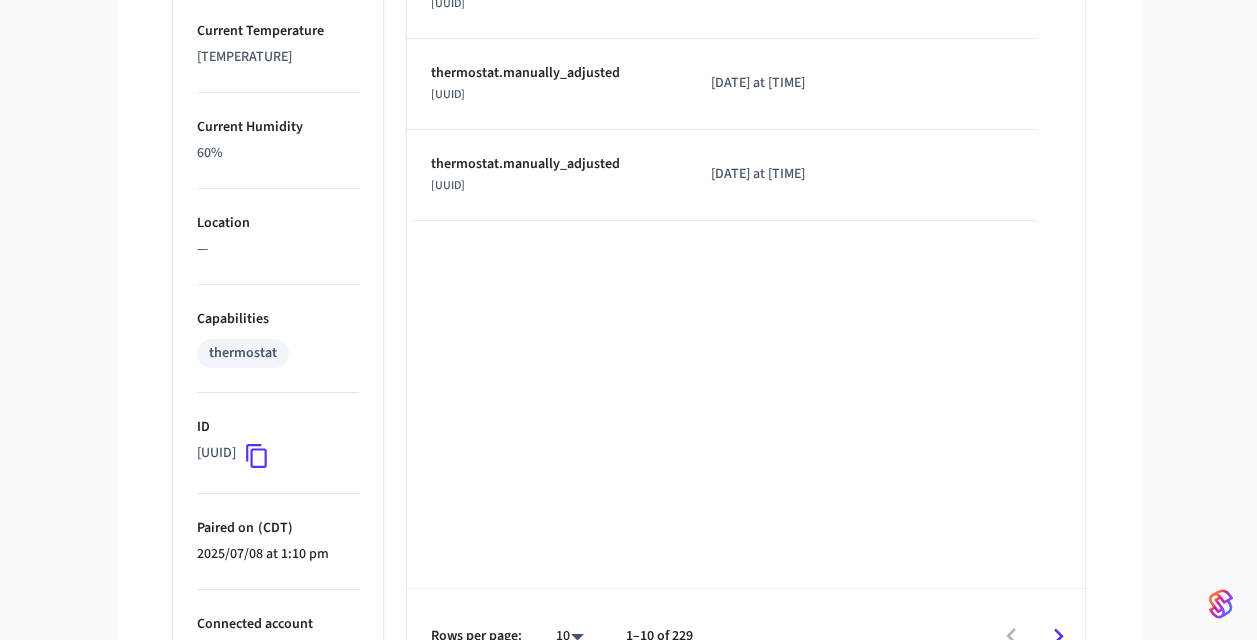 click 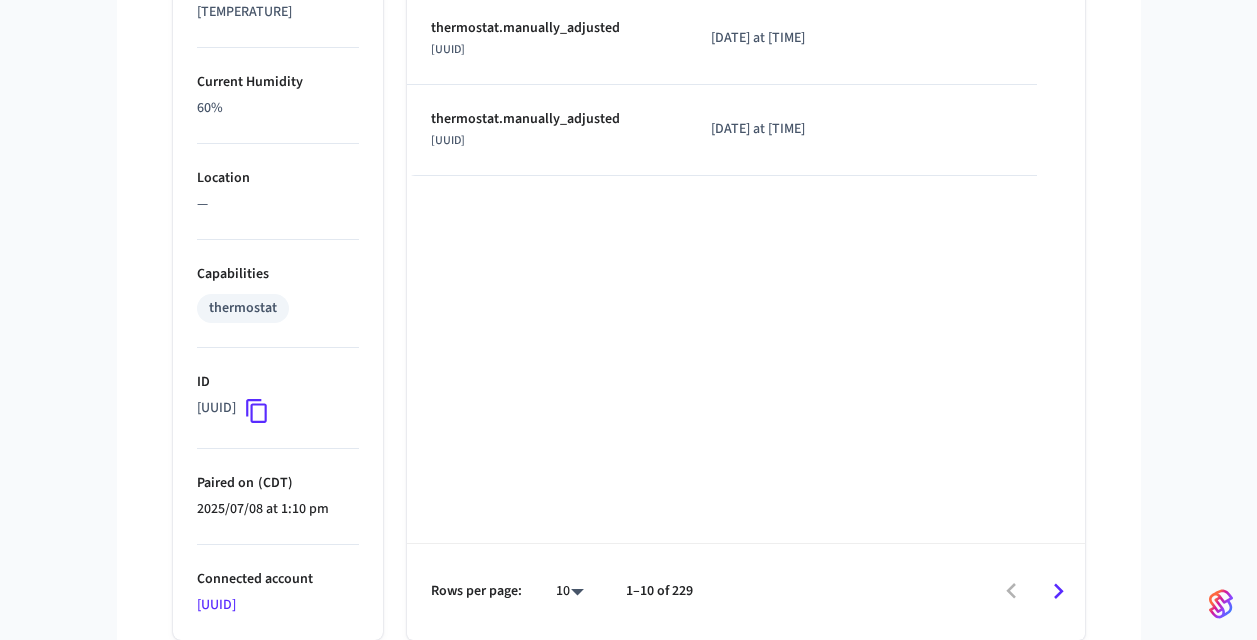 scroll, scrollTop: 1233, scrollLeft: 0, axis: vertical 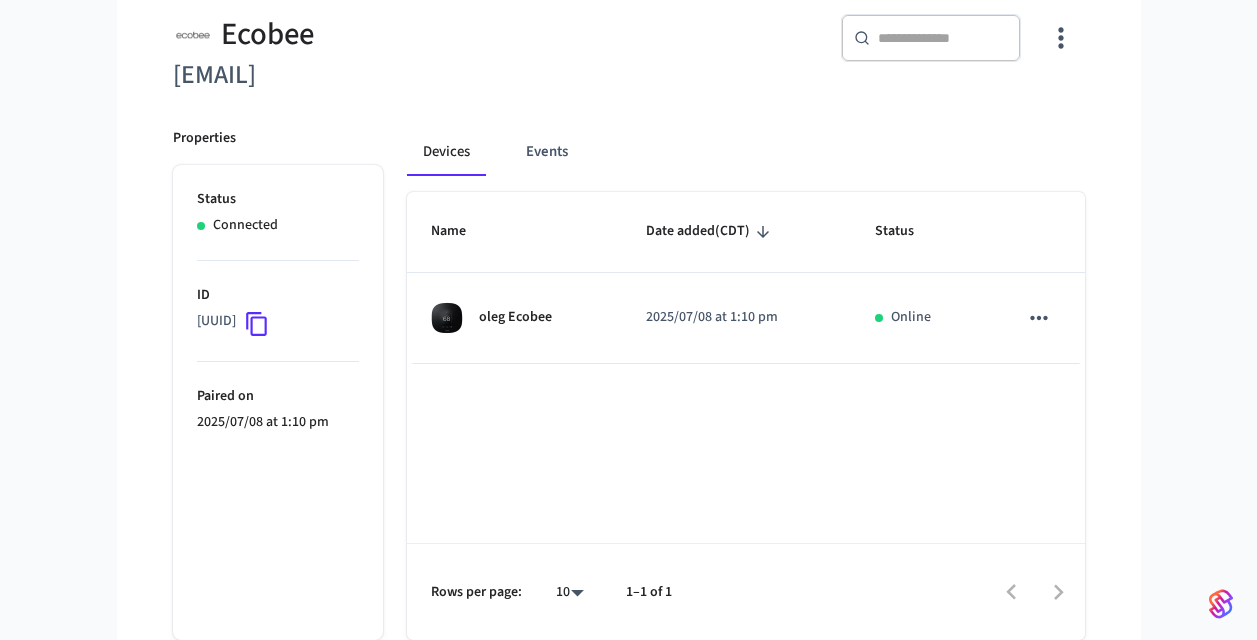 click 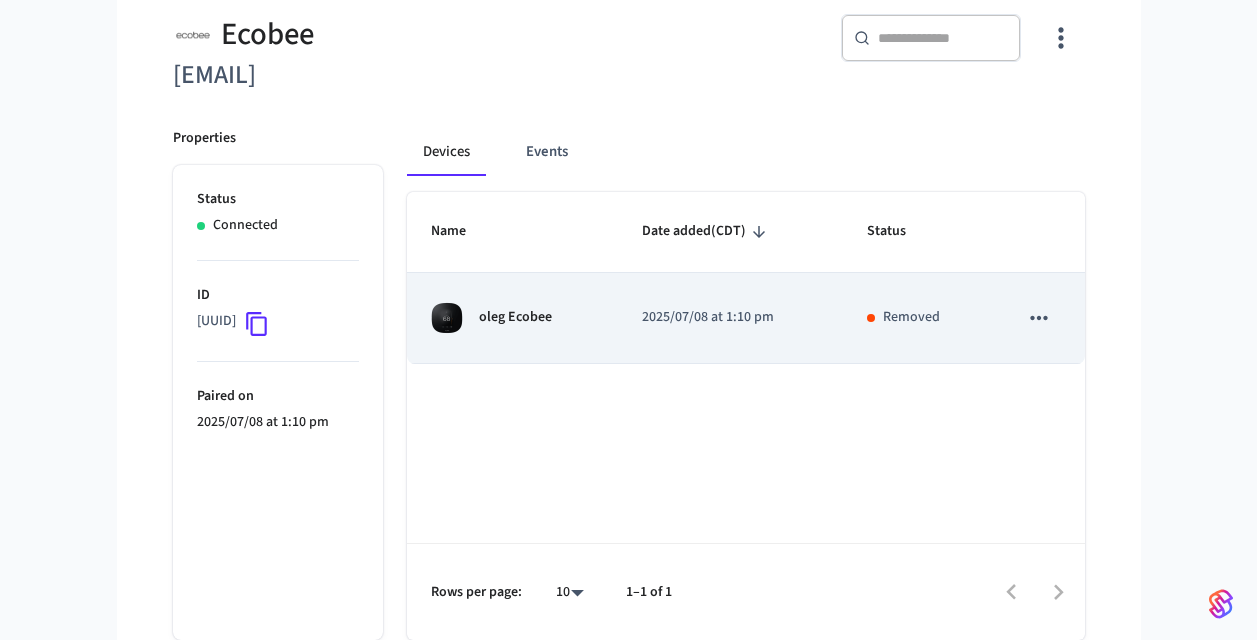click on "oleg Ecobee" at bounding box center [512, 318] 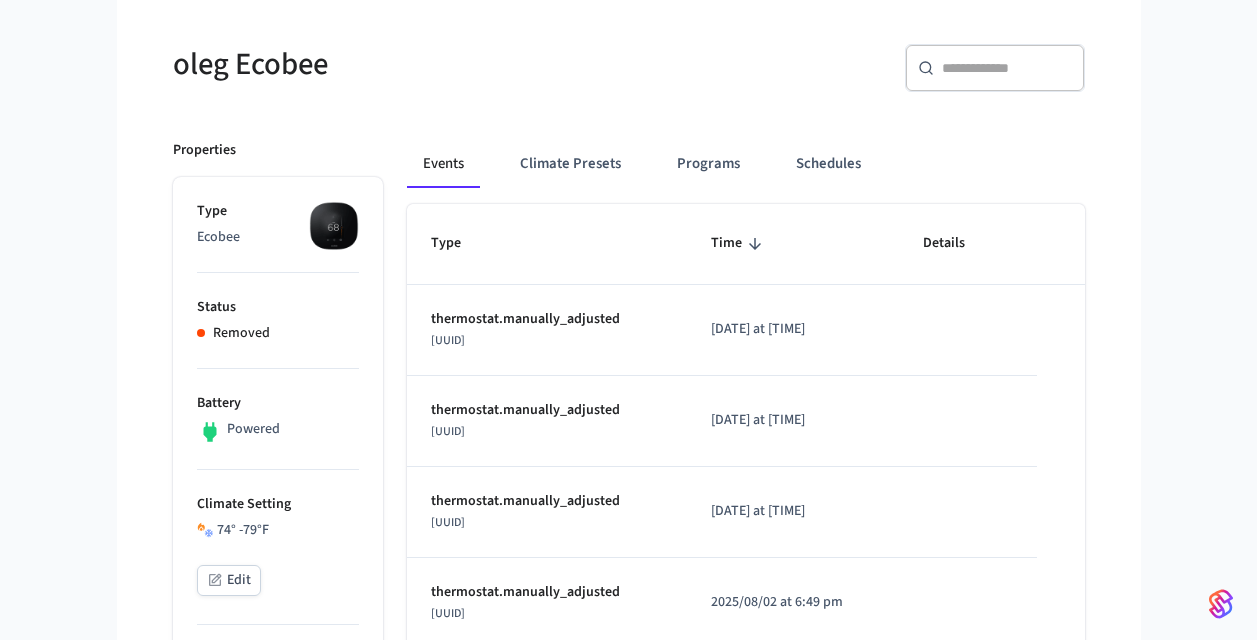 scroll, scrollTop: 151, scrollLeft: 0, axis: vertical 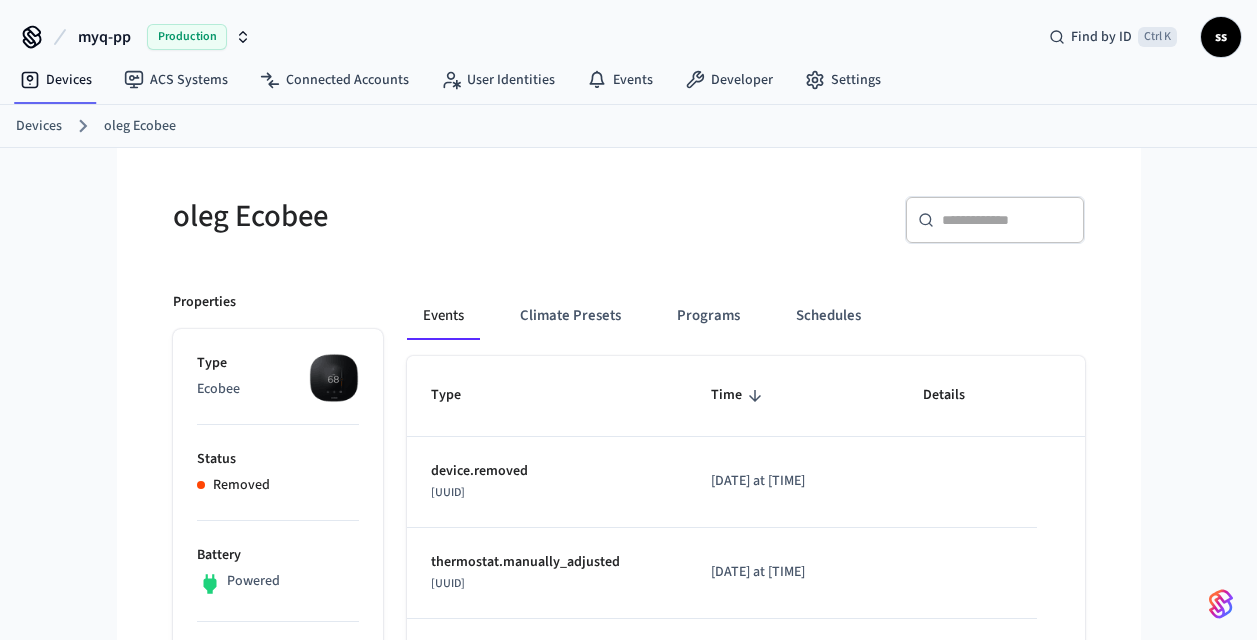 drag, startPoint x: 636, startPoint y: 485, endPoint x: 426, endPoint y: 494, distance: 210.19276 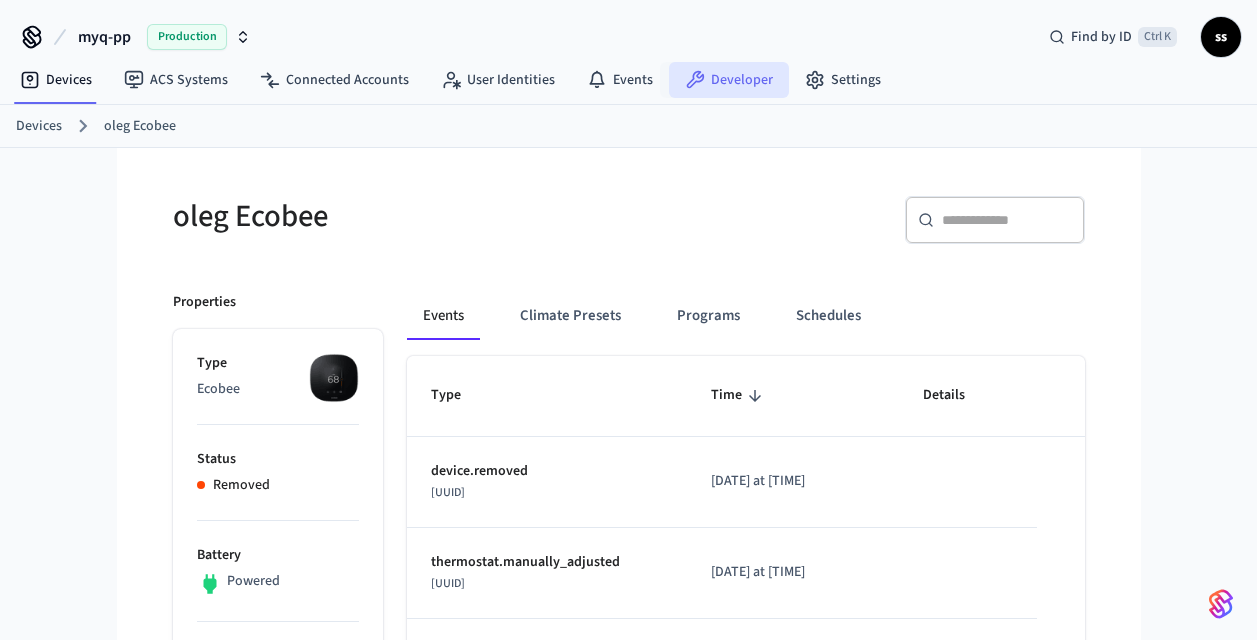 click on "Developer" at bounding box center [729, 80] 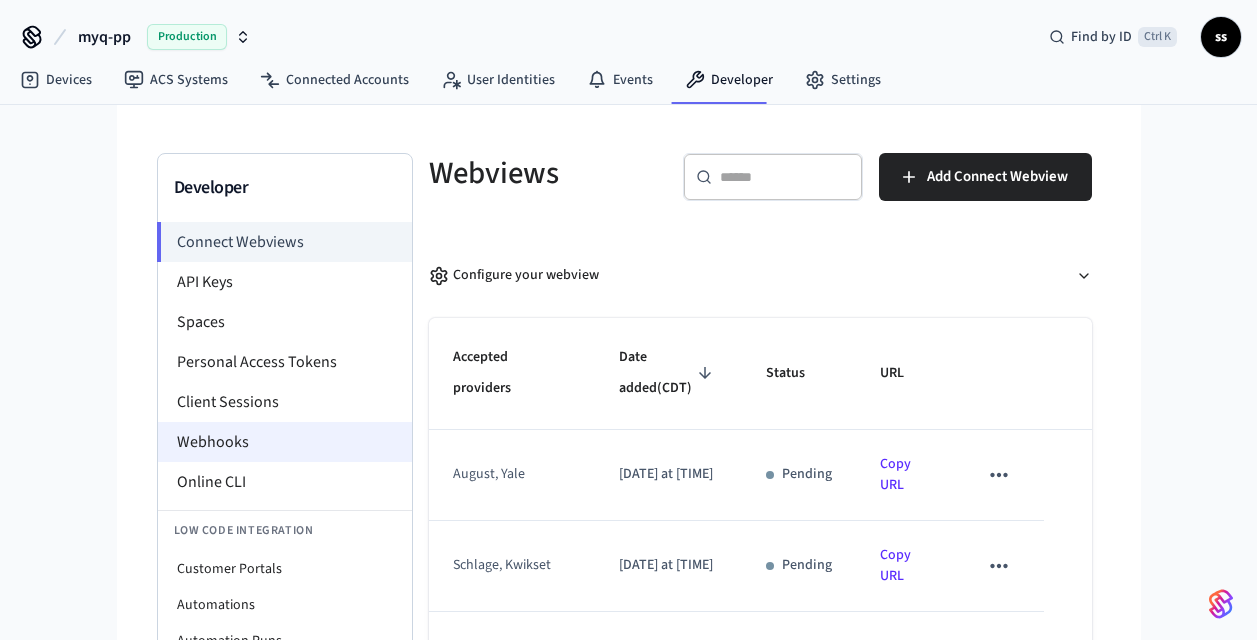 click on "Webhooks" at bounding box center [285, 442] 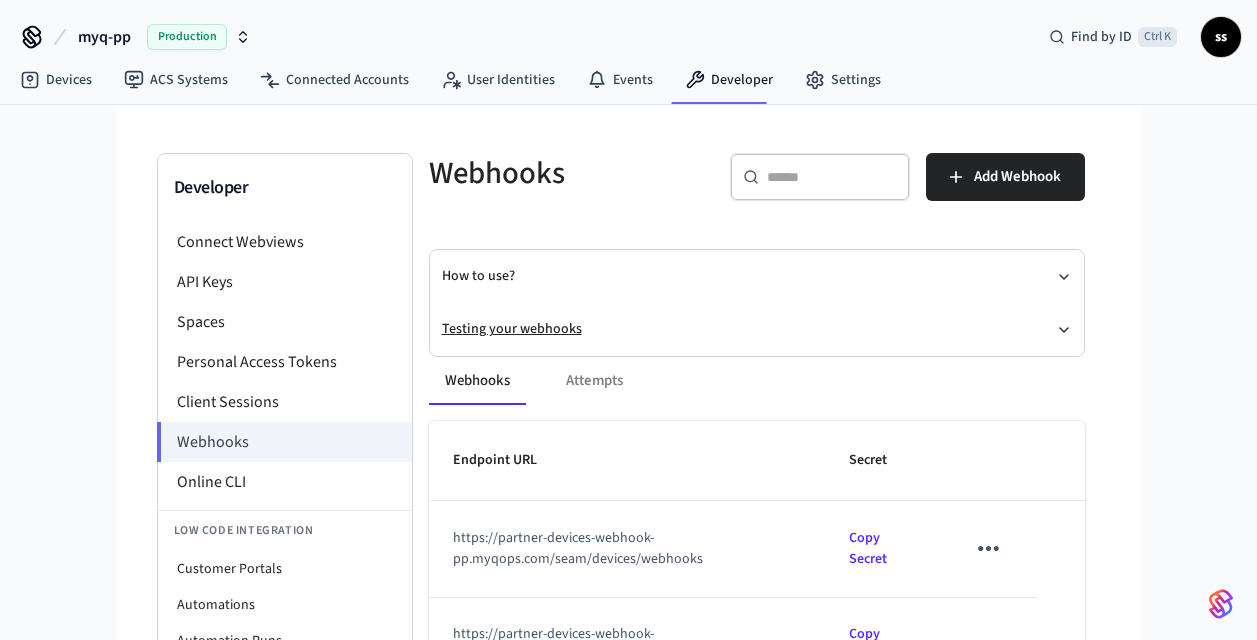 click on "Testing your webhooks" at bounding box center [757, 329] 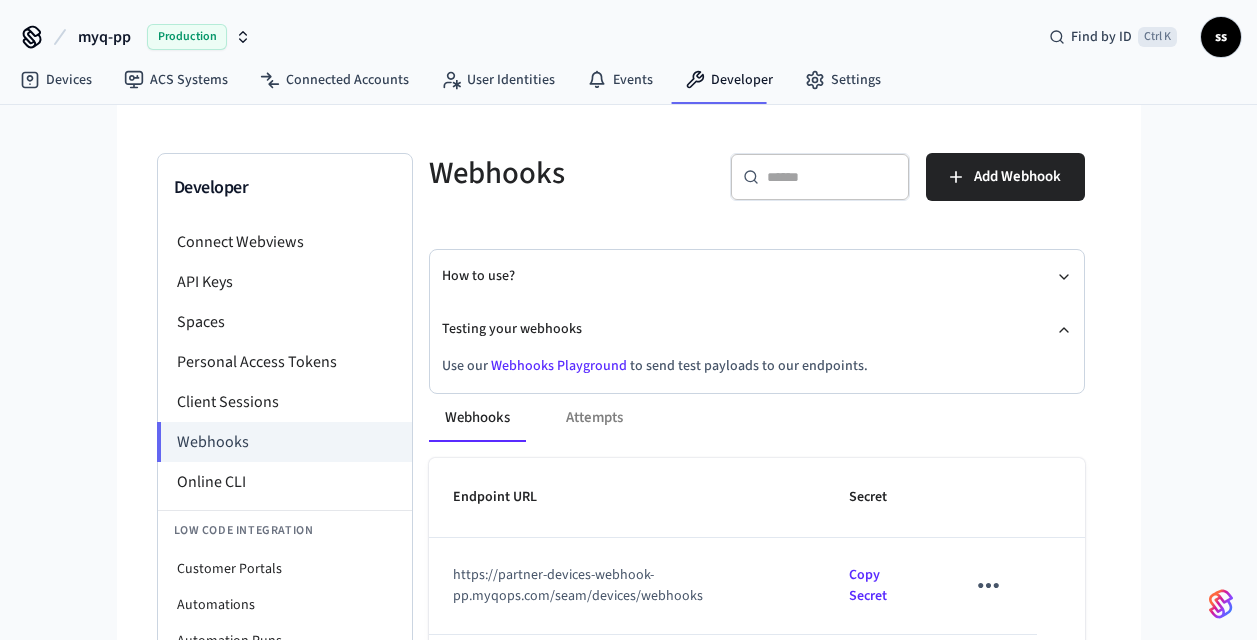 click on "Webhooks Playground" at bounding box center (559, 366) 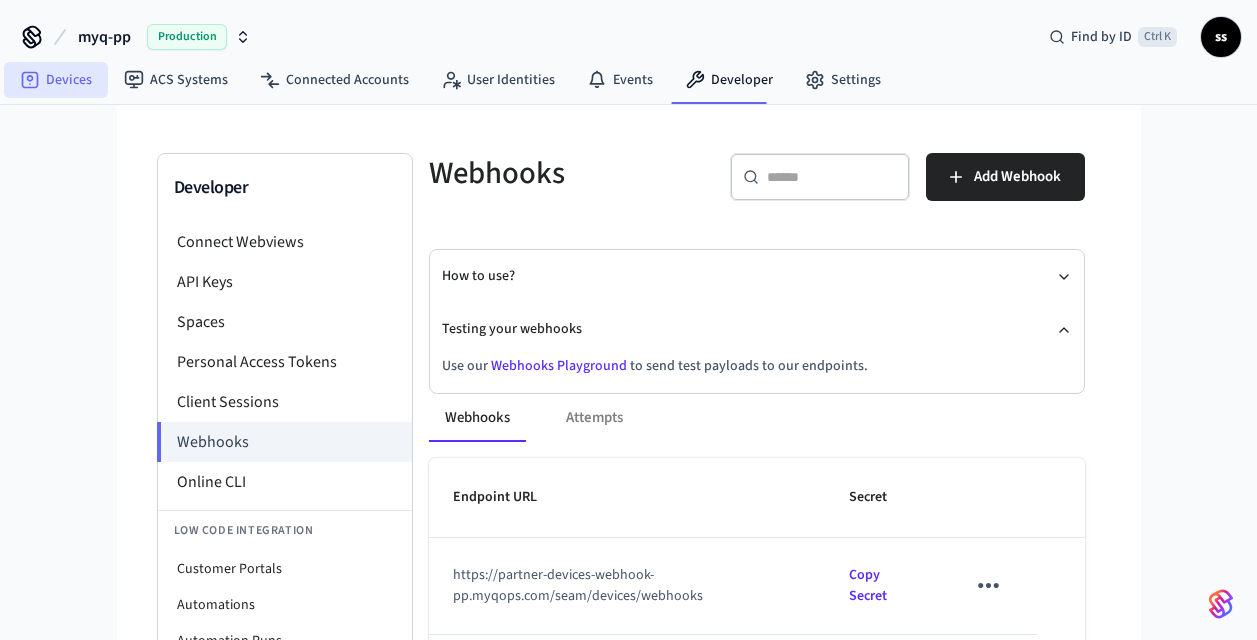 click on "Devices" at bounding box center (56, 80) 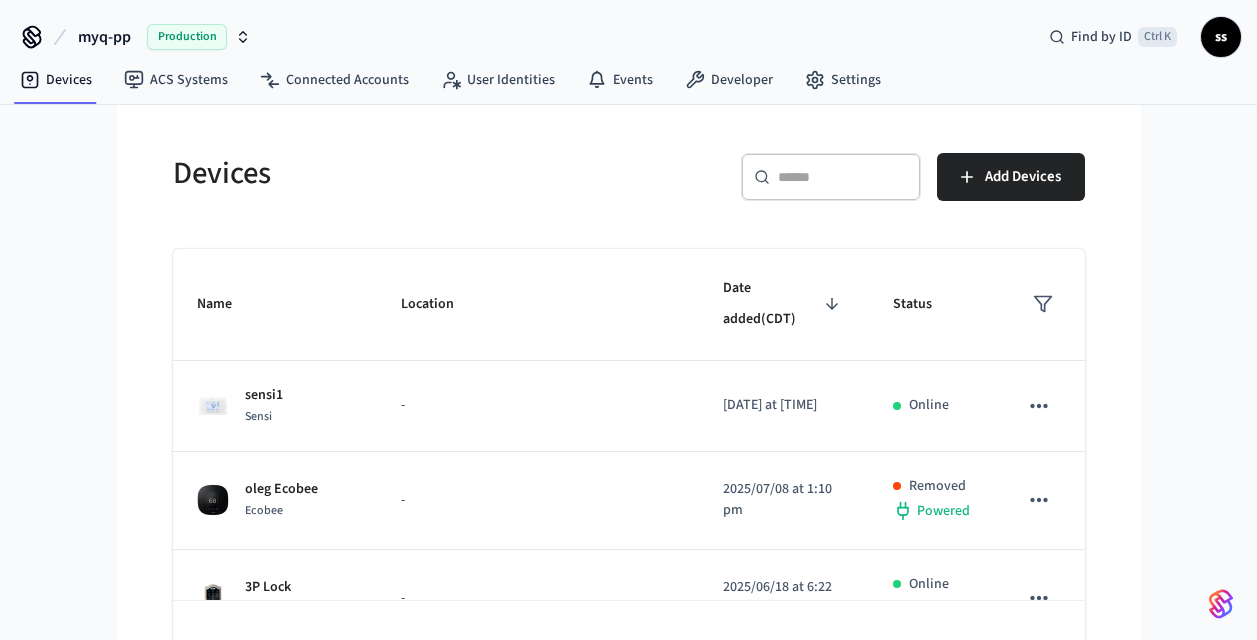 click on "​ ​" at bounding box center [831, 177] 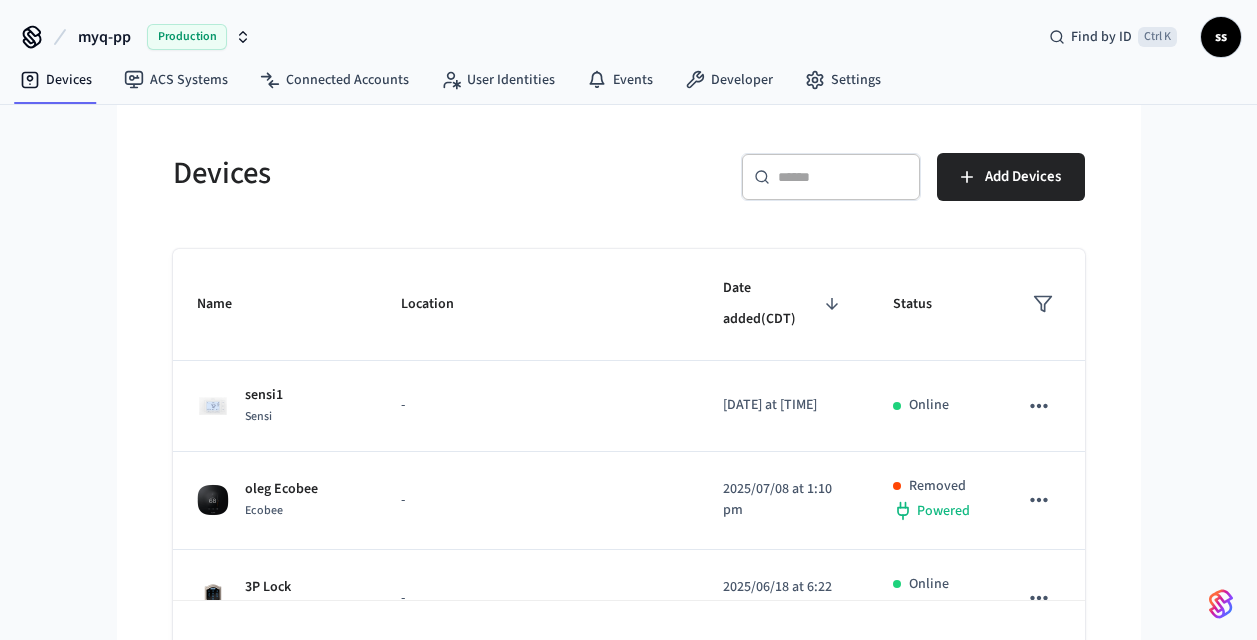 click on "​ ​" at bounding box center (831, 177) 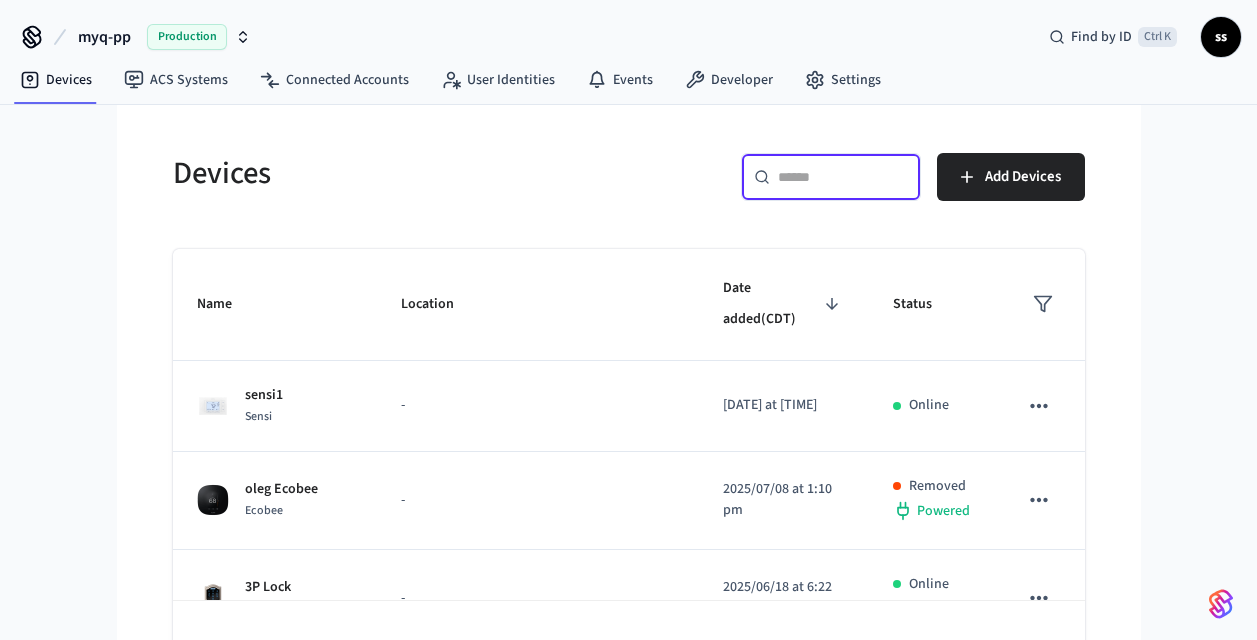 paste on "**********" 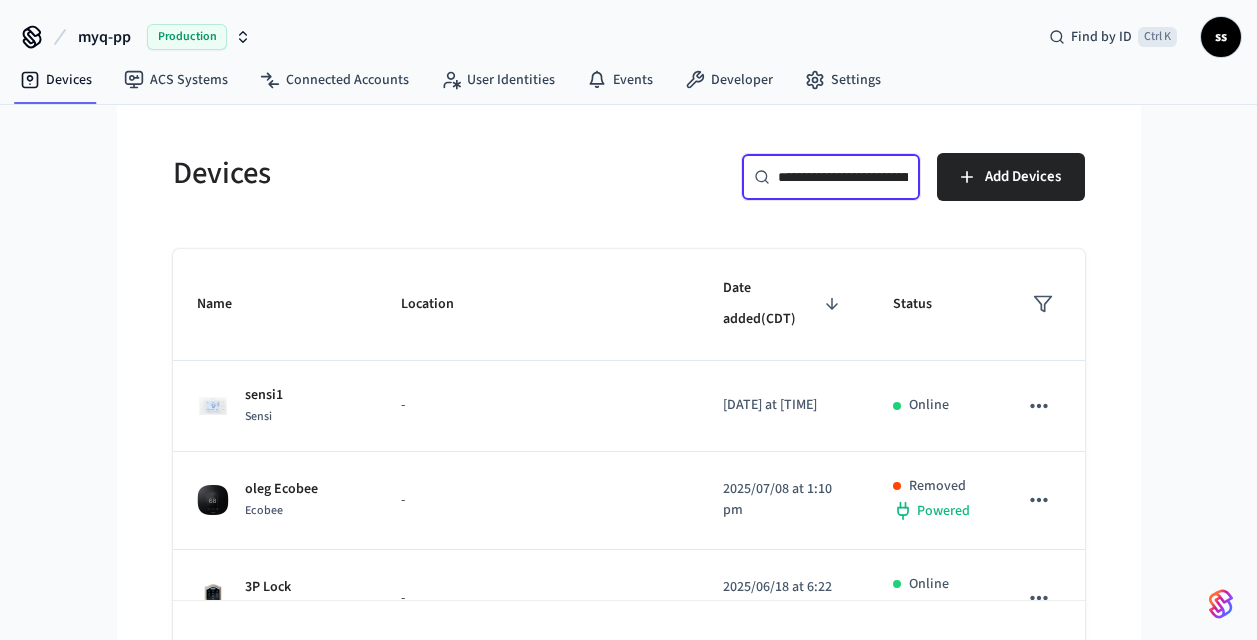 scroll, scrollTop: 0, scrollLeft: 151, axis: horizontal 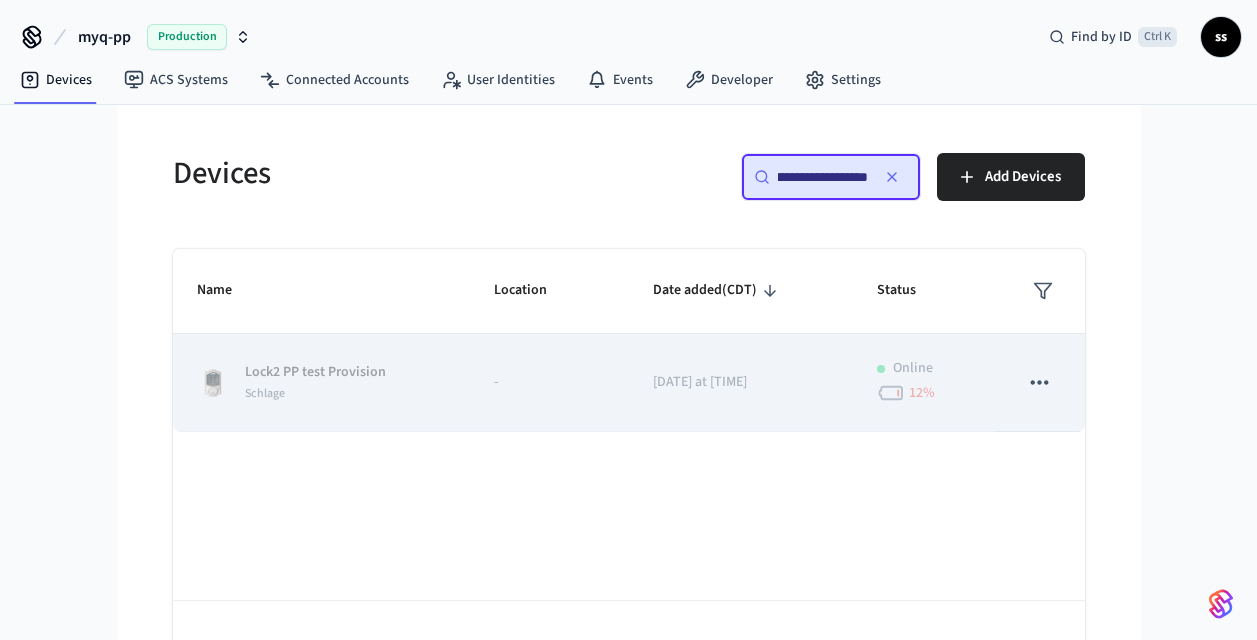 type on "**********" 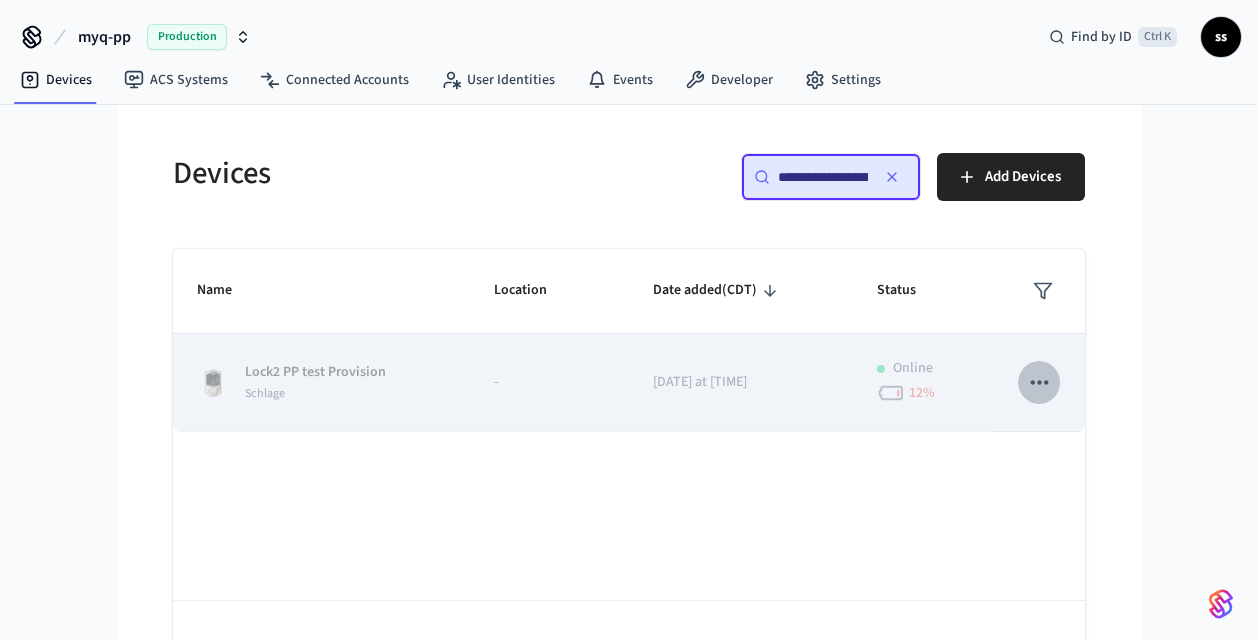 click 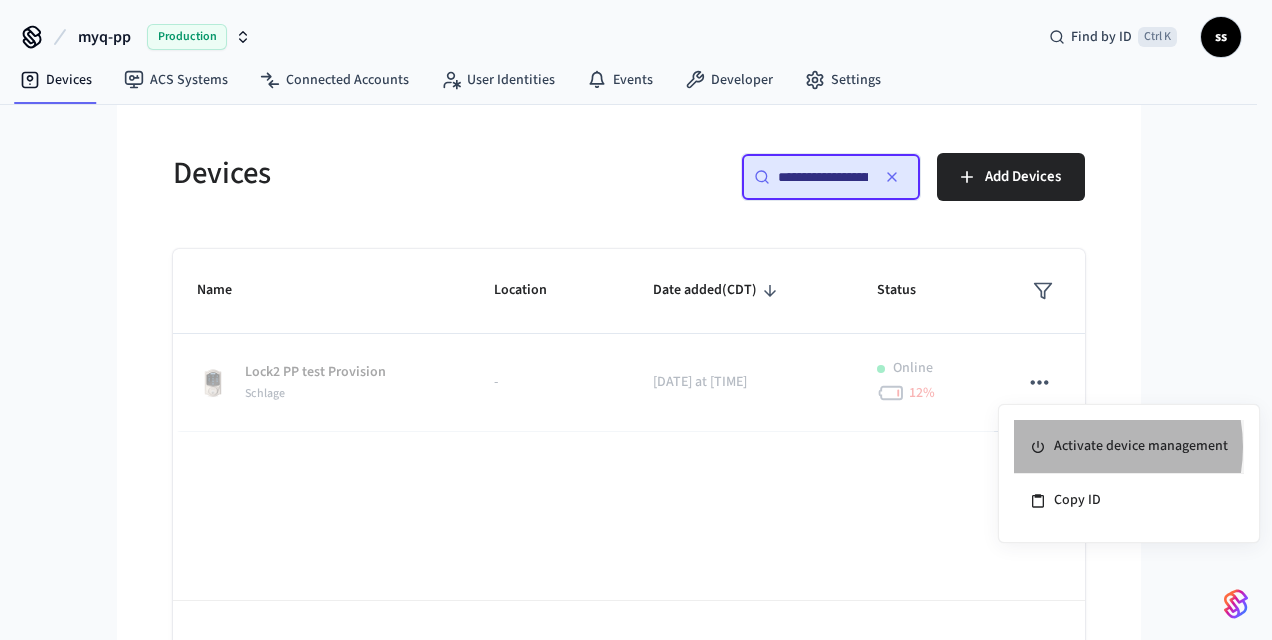 click on "Activate device management" at bounding box center [1129, 447] 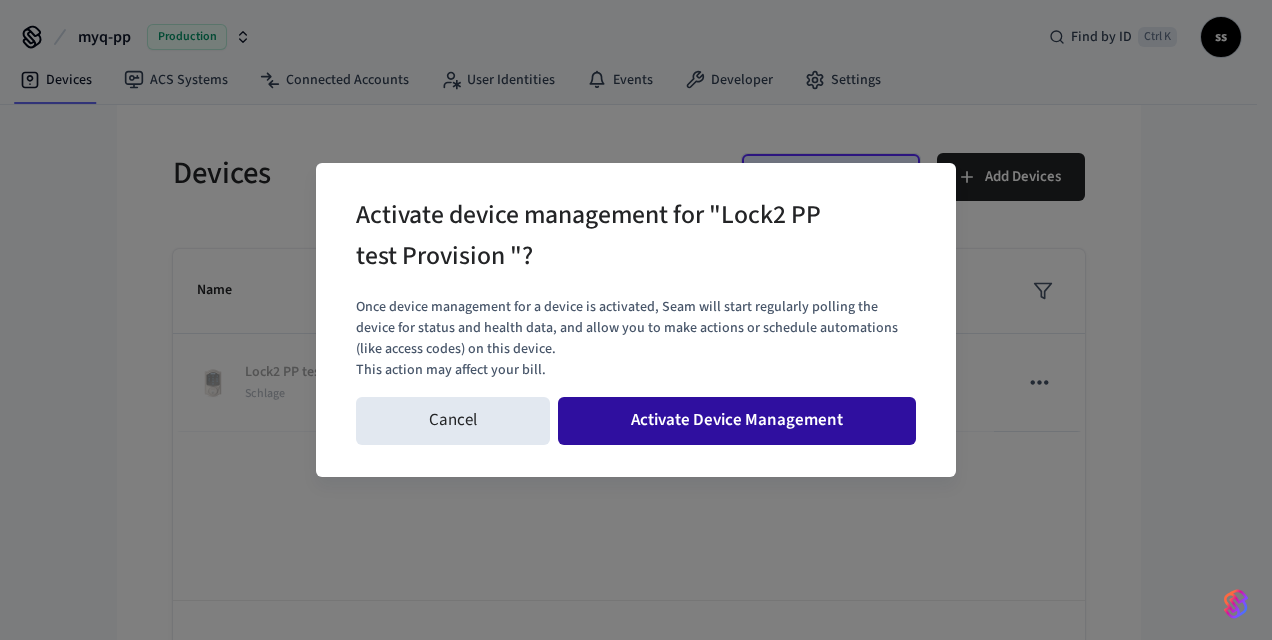 click on "Activate Device Management" at bounding box center (737, 421) 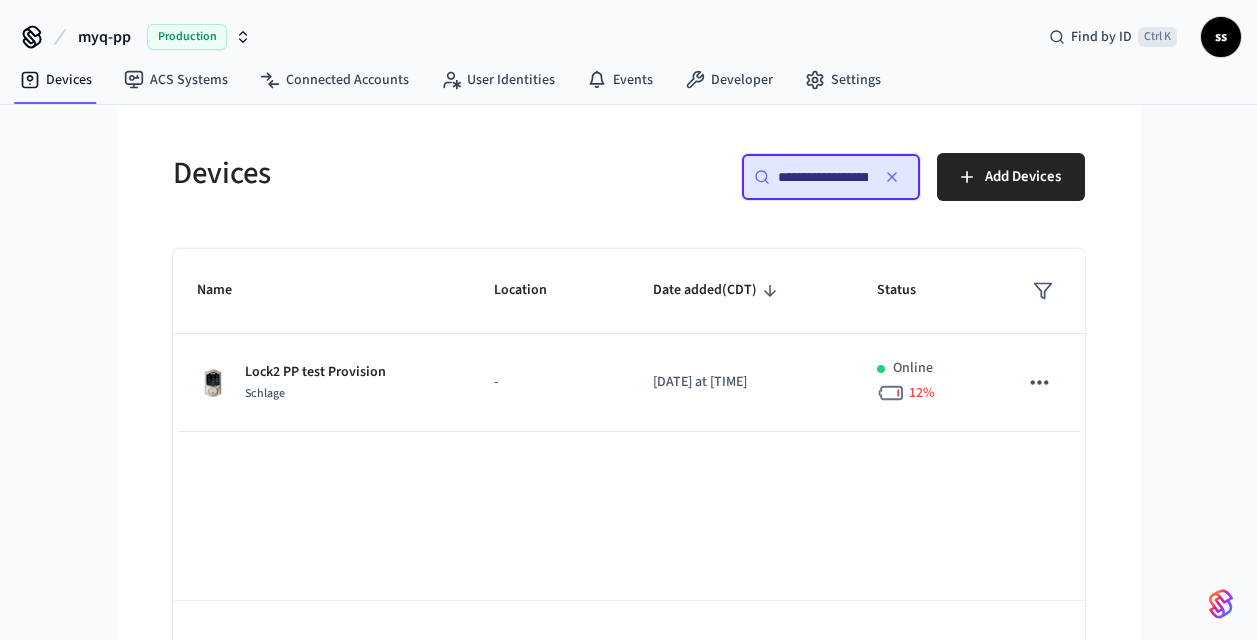 click 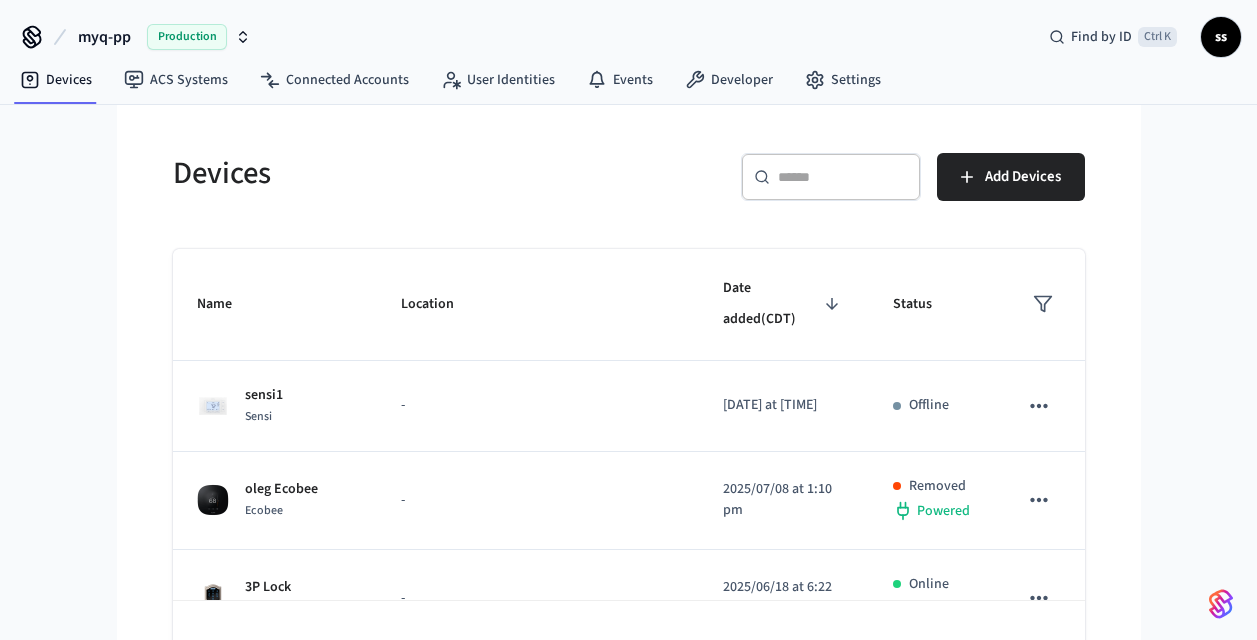 paste on "**********" 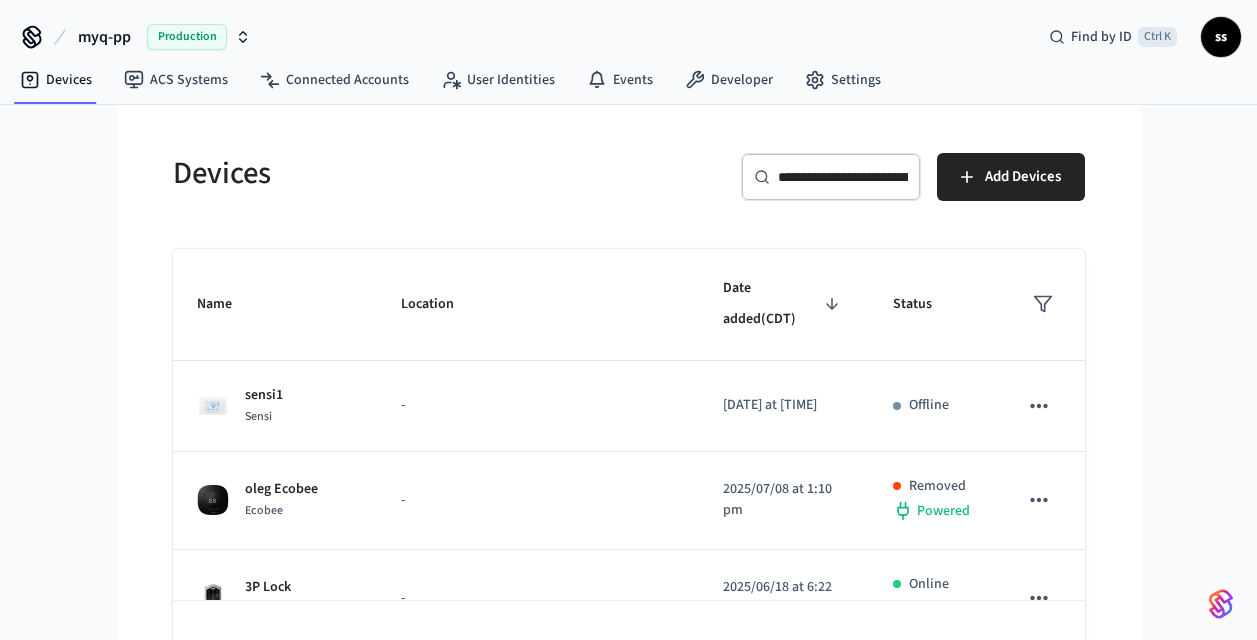 scroll, scrollTop: 0, scrollLeft: 144, axis: horizontal 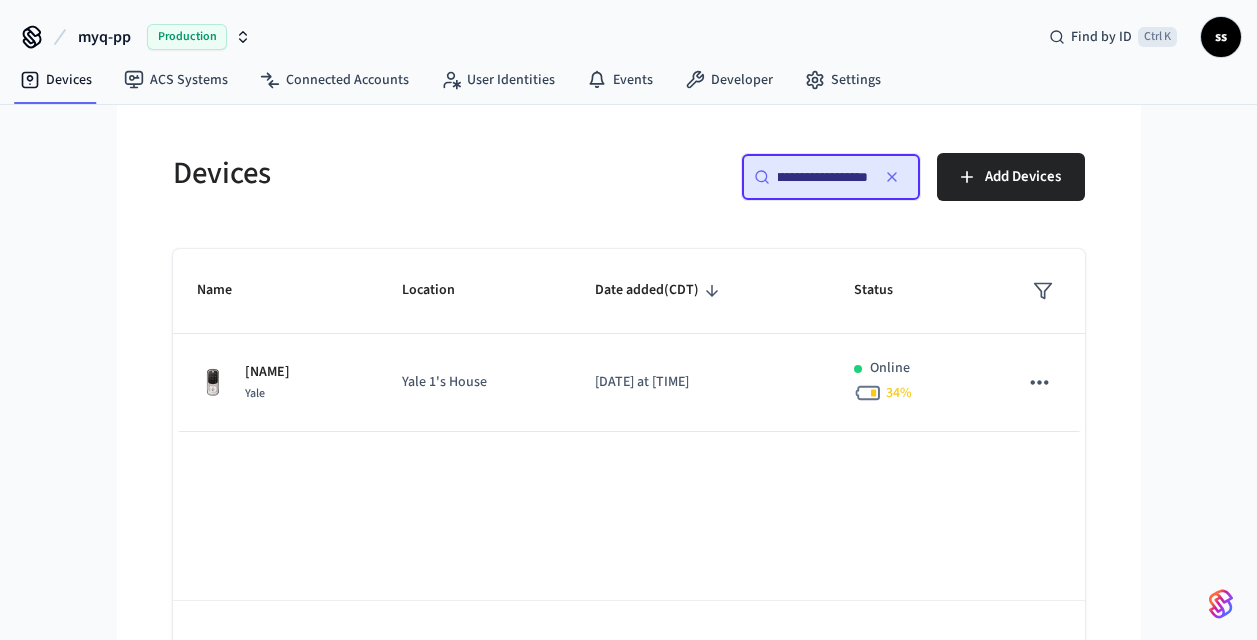 click on "**********" at bounding box center [831, 177] 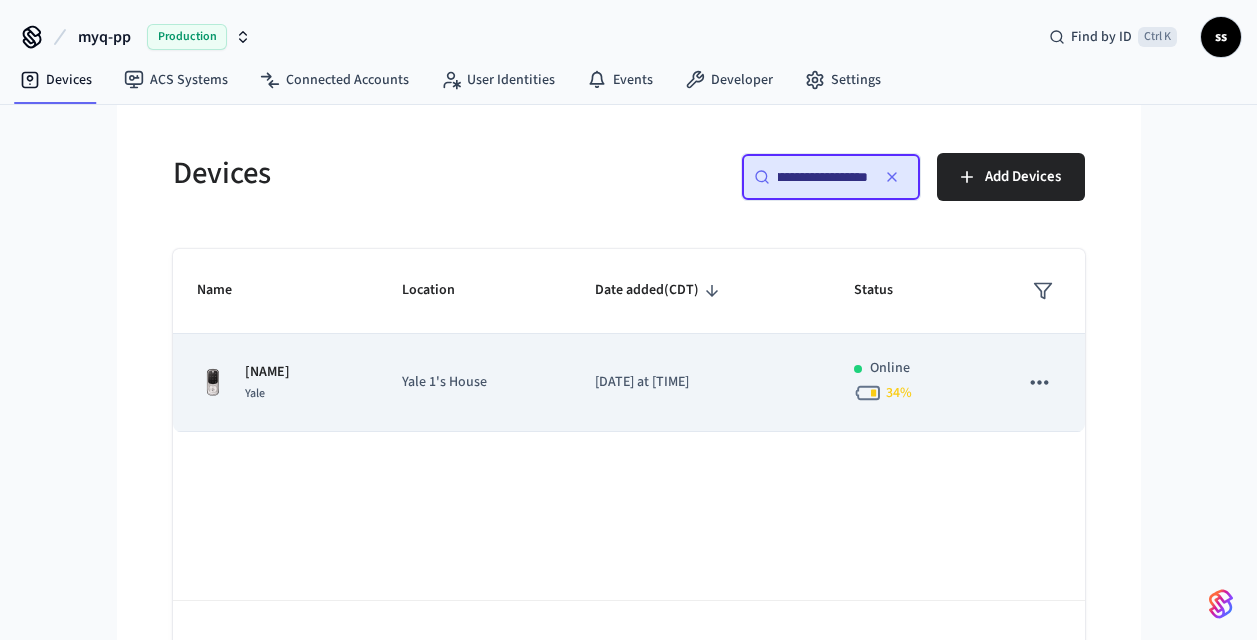 type on "**********" 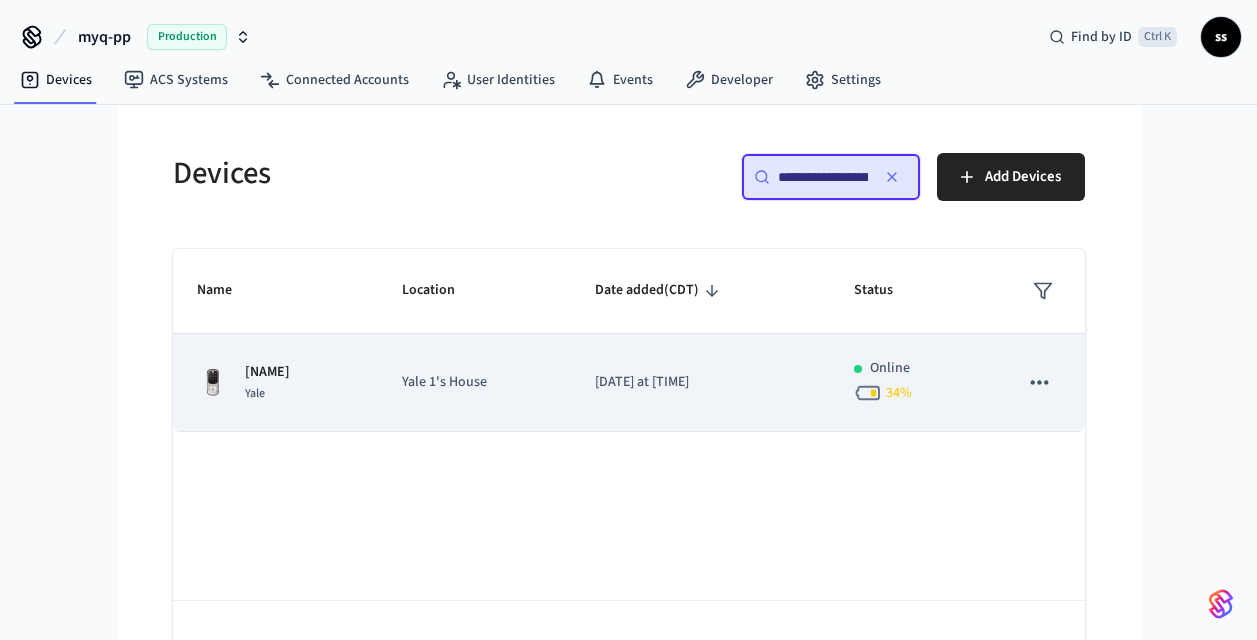 click on "2024/10/21 at 2:00 pm" at bounding box center [700, 383] 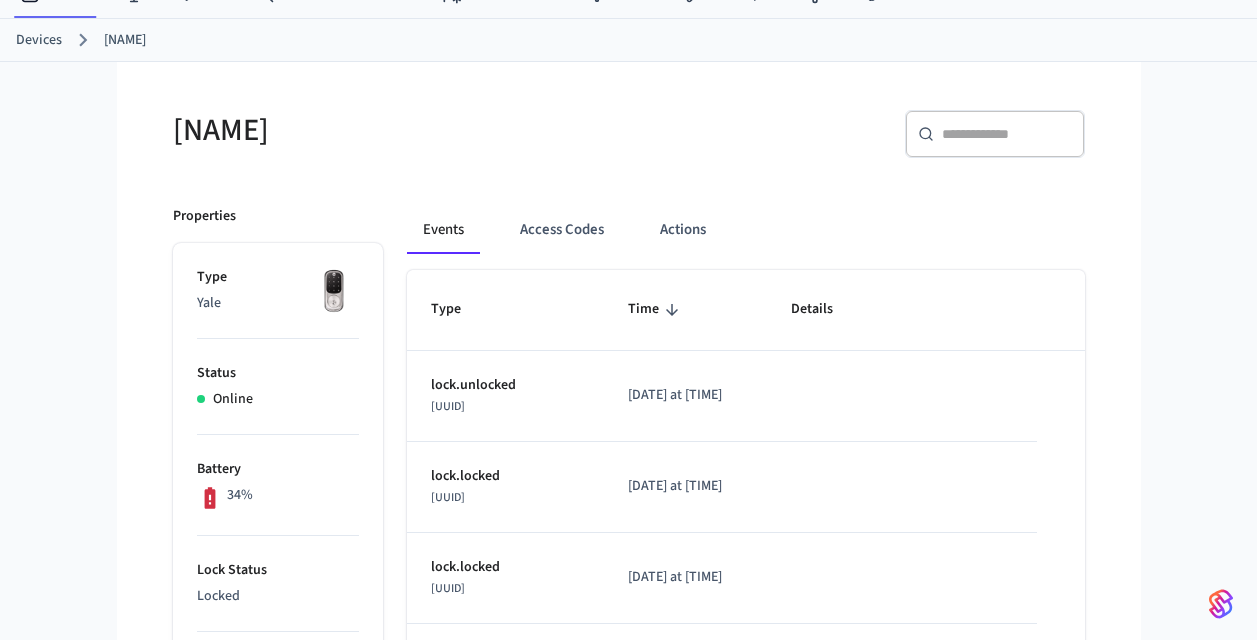 scroll, scrollTop: 0, scrollLeft: 0, axis: both 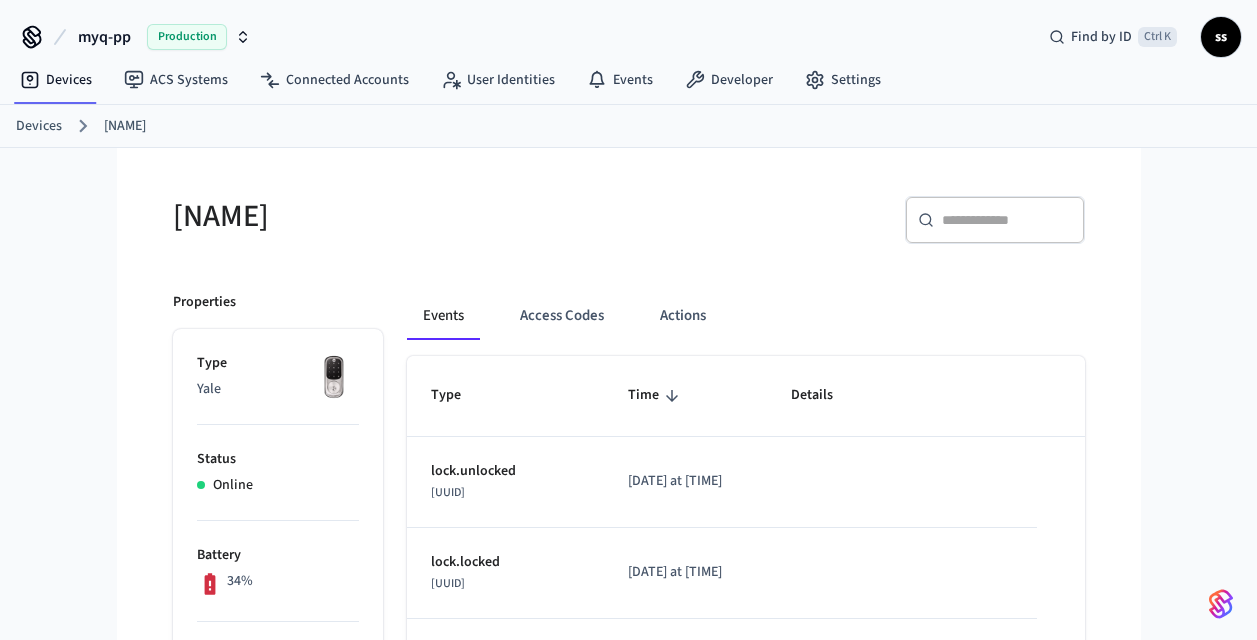 click on "Devices" at bounding box center [39, 126] 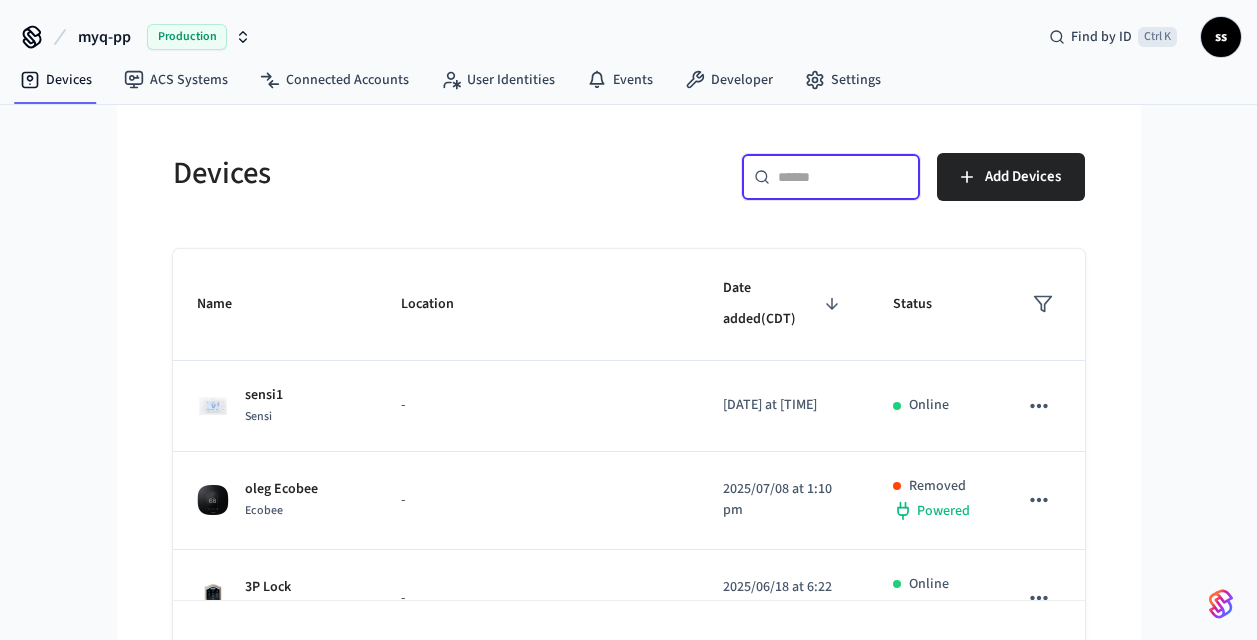 click at bounding box center (843, 177) 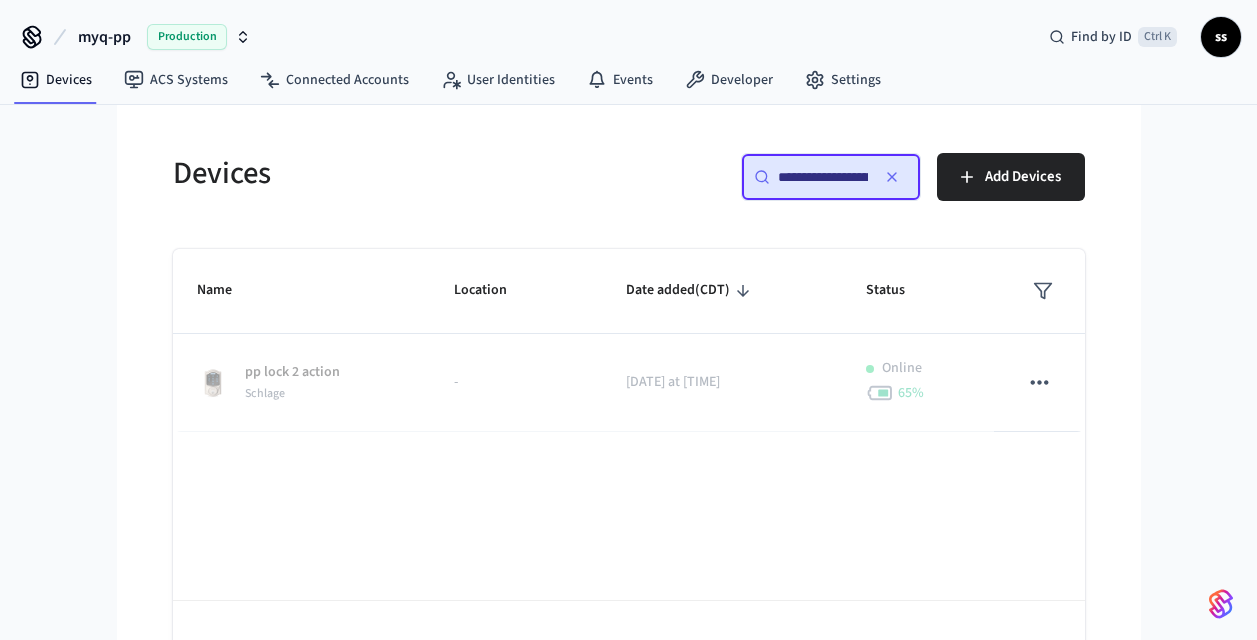 scroll, scrollTop: 0, scrollLeft: 154, axis: horizontal 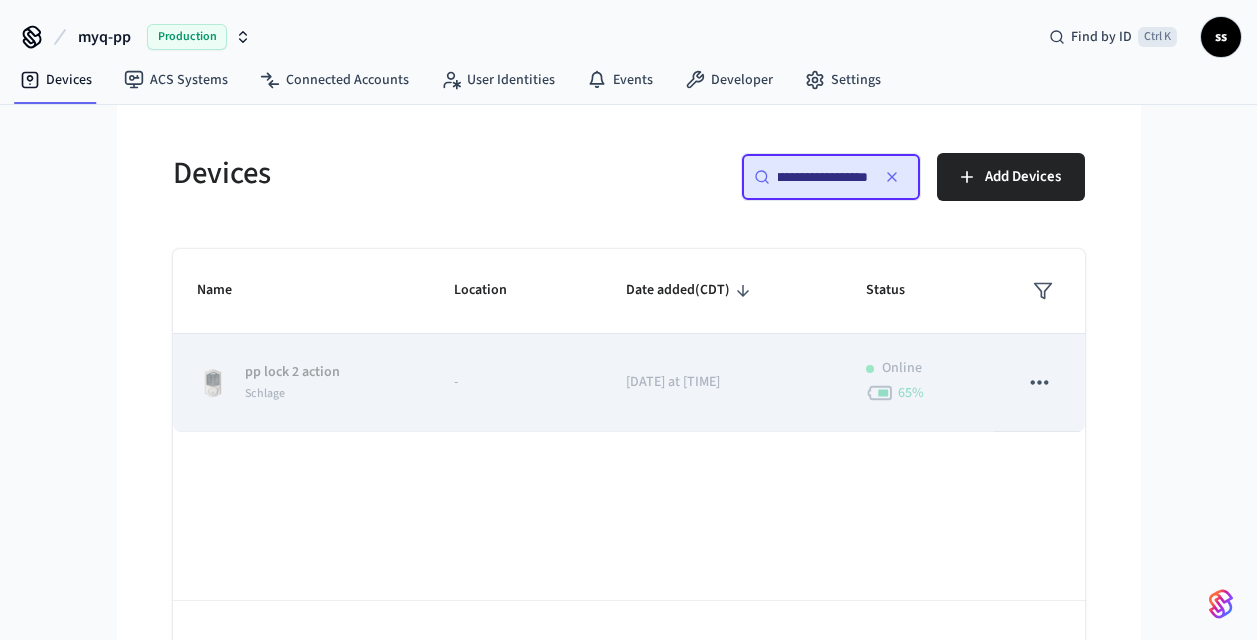 type on "**********" 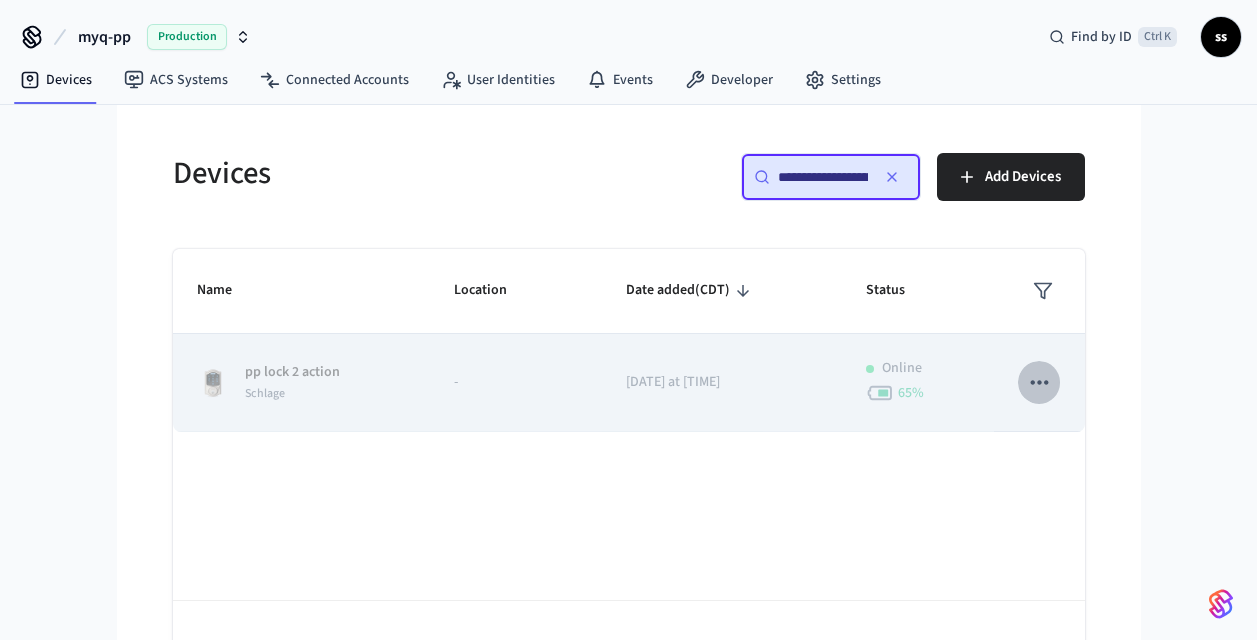 click 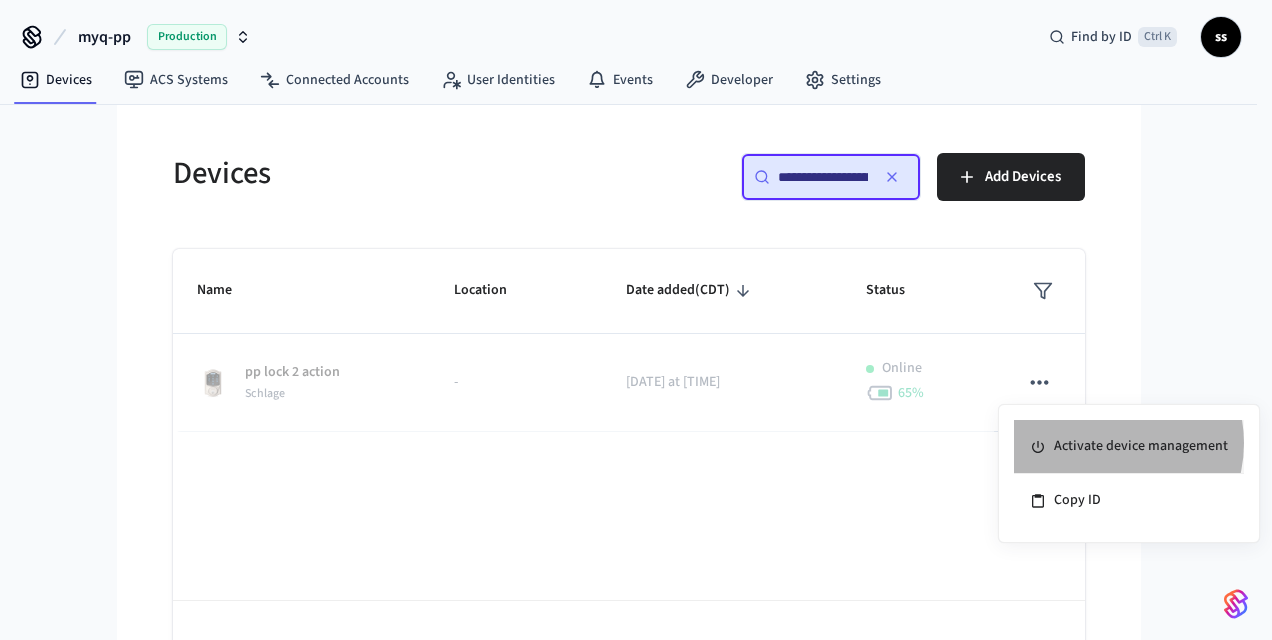 click on "Activate device management" at bounding box center [1129, 447] 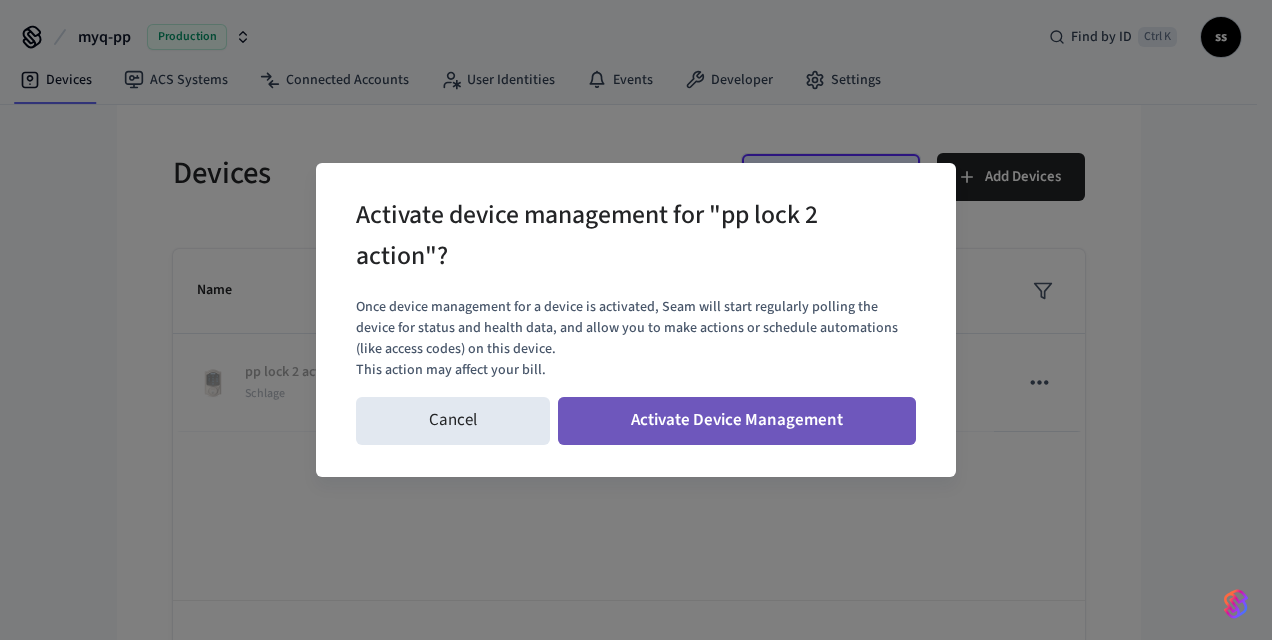 click on "Activate Device Management" at bounding box center [737, 421] 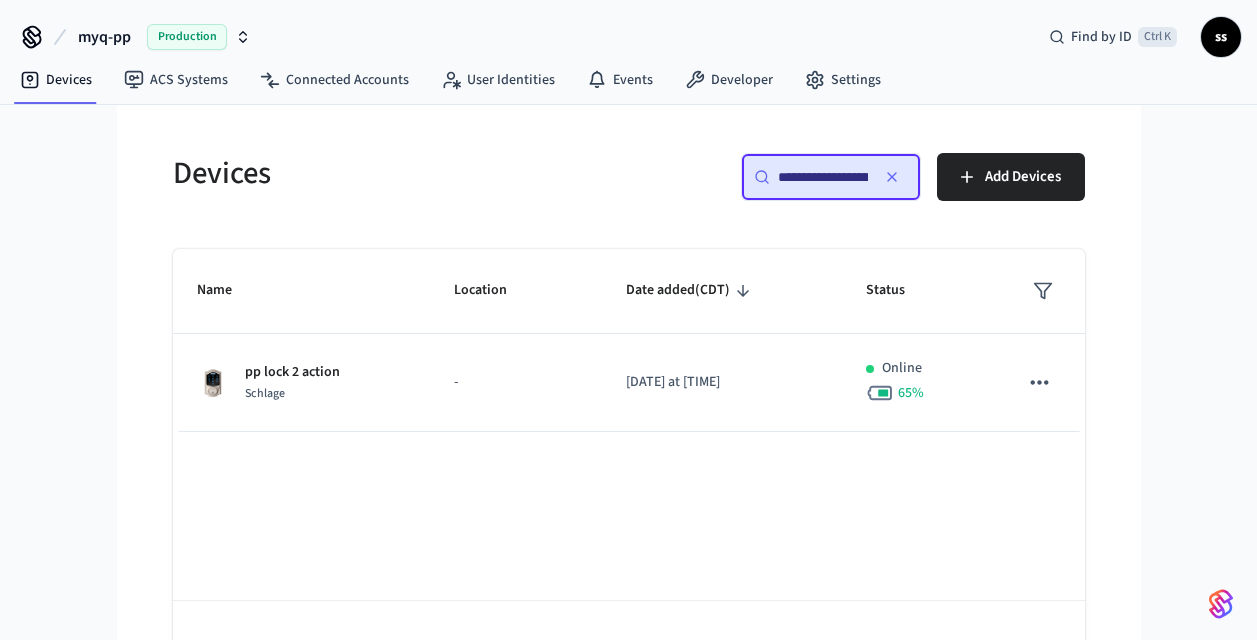 click on "Name Location Date added  (CDT) Status pp lock 2 action Schlage - 2024/10/08 at 5:38 pm Online 65 % Rows per page: 10 ** 1–1 of 1" at bounding box center (629, 473) 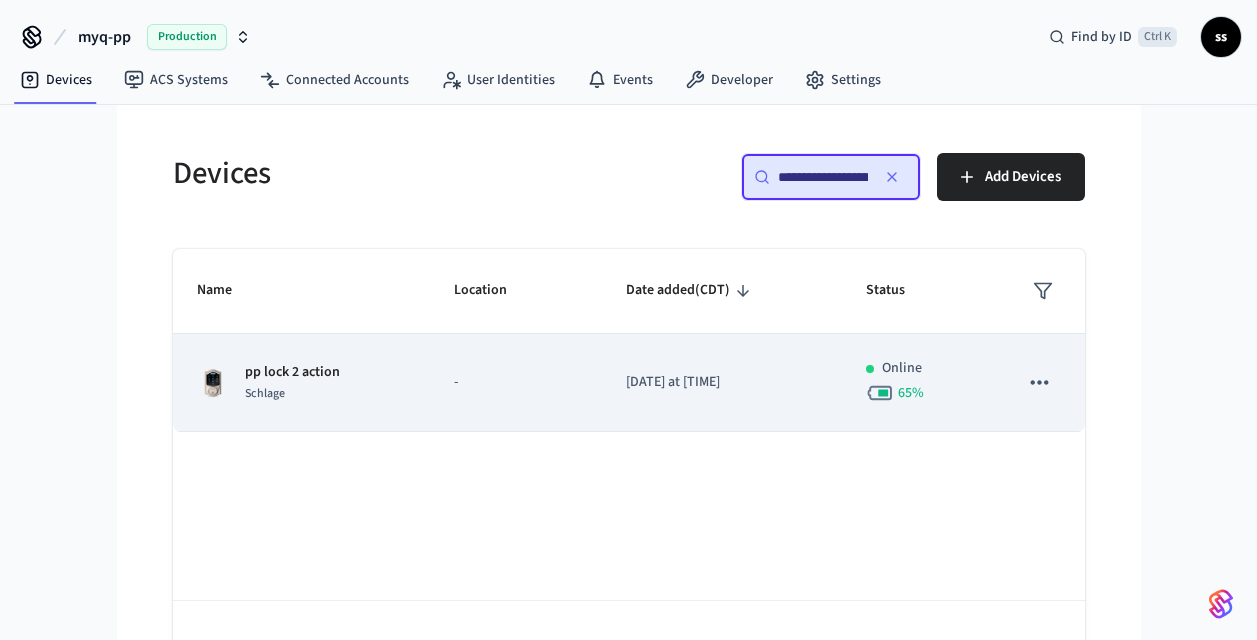 click on "-" at bounding box center (515, 383) 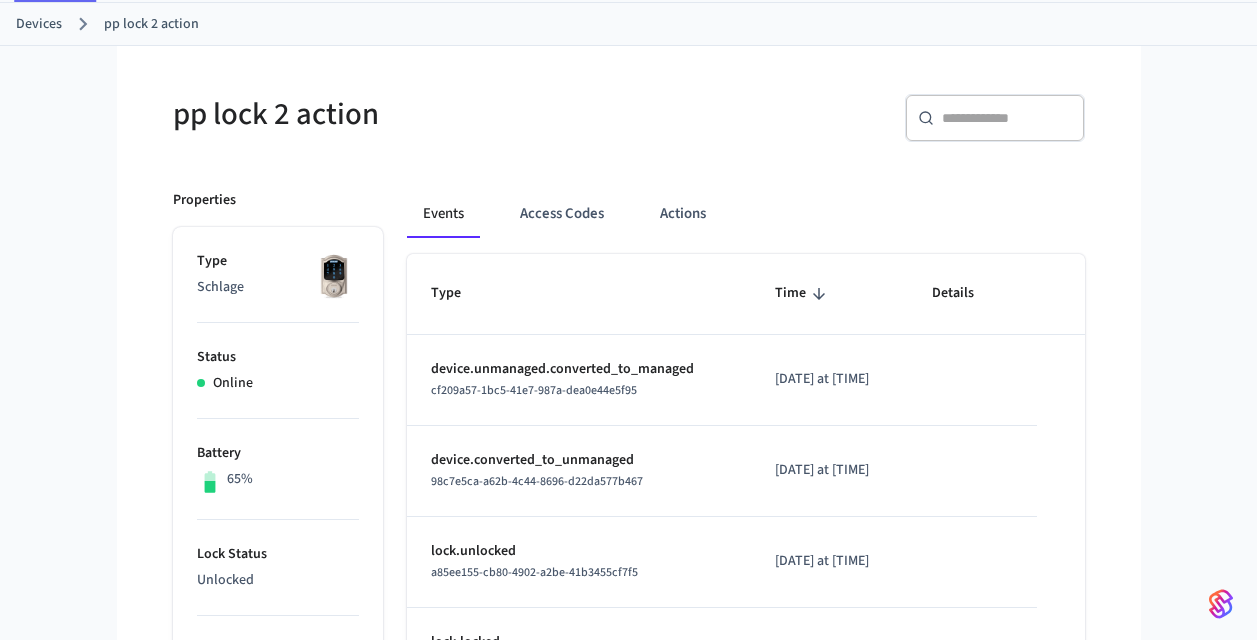 scroll, scrollTop: 0, scrollLeft: 0, axis: both 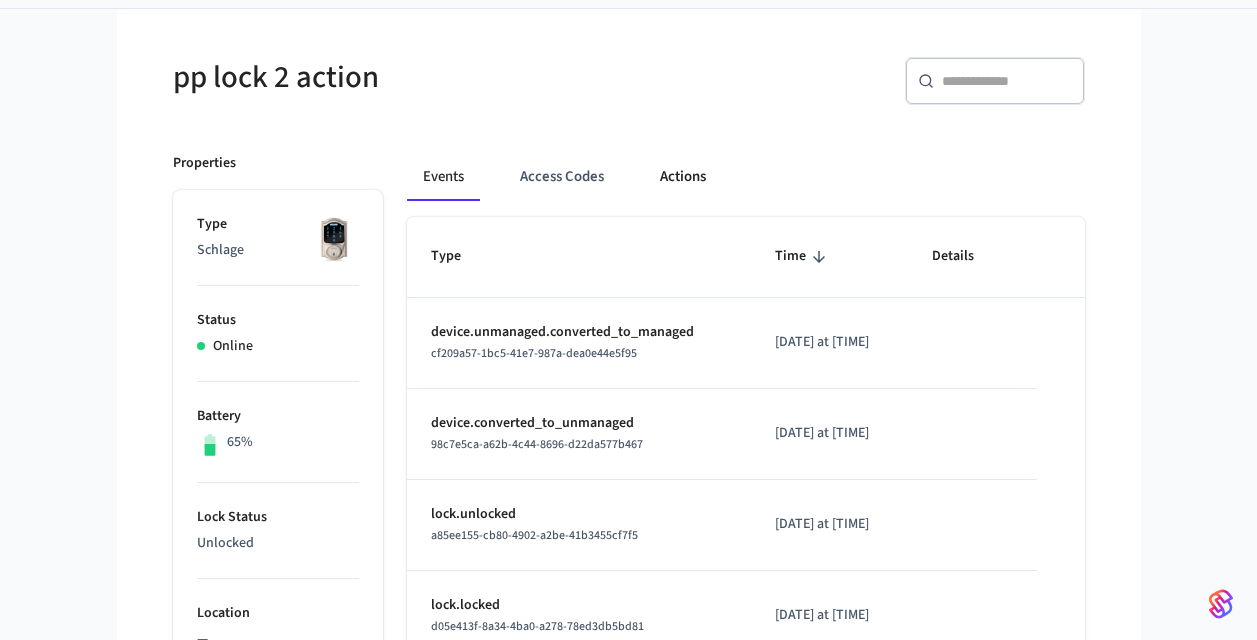 click on "Actions" at bounding box center [683, 177] 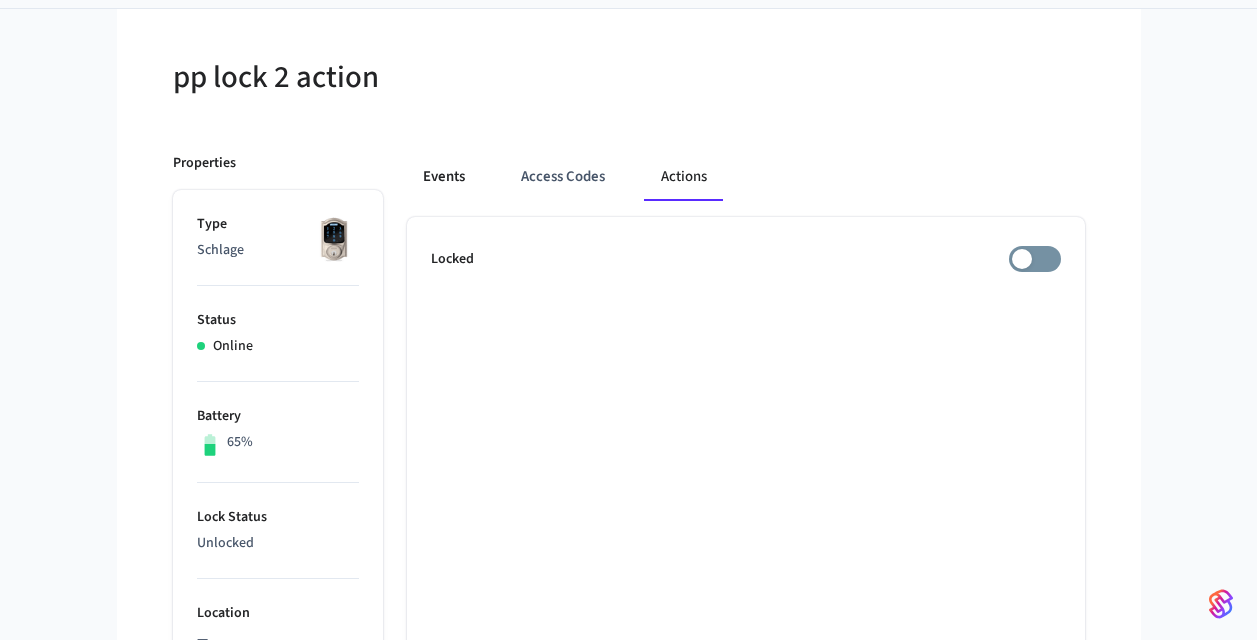 click on "Events" at bounding box center (444, 177) 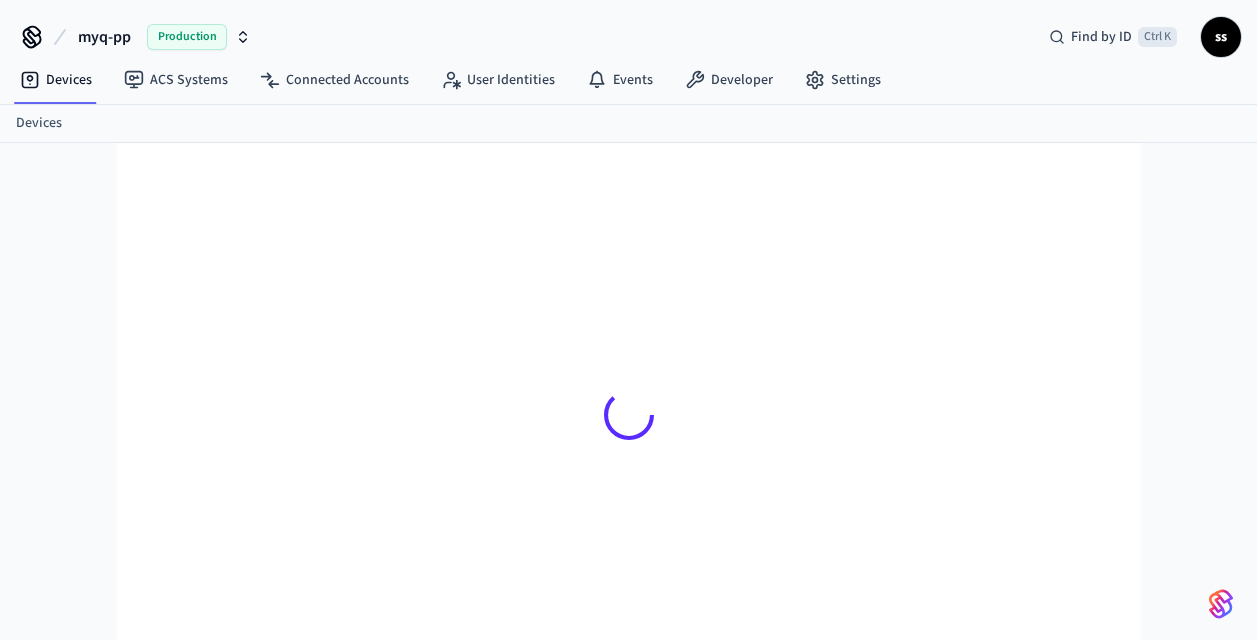 scroll, scrollTop: 0, scrollLeft: 0, axis: both 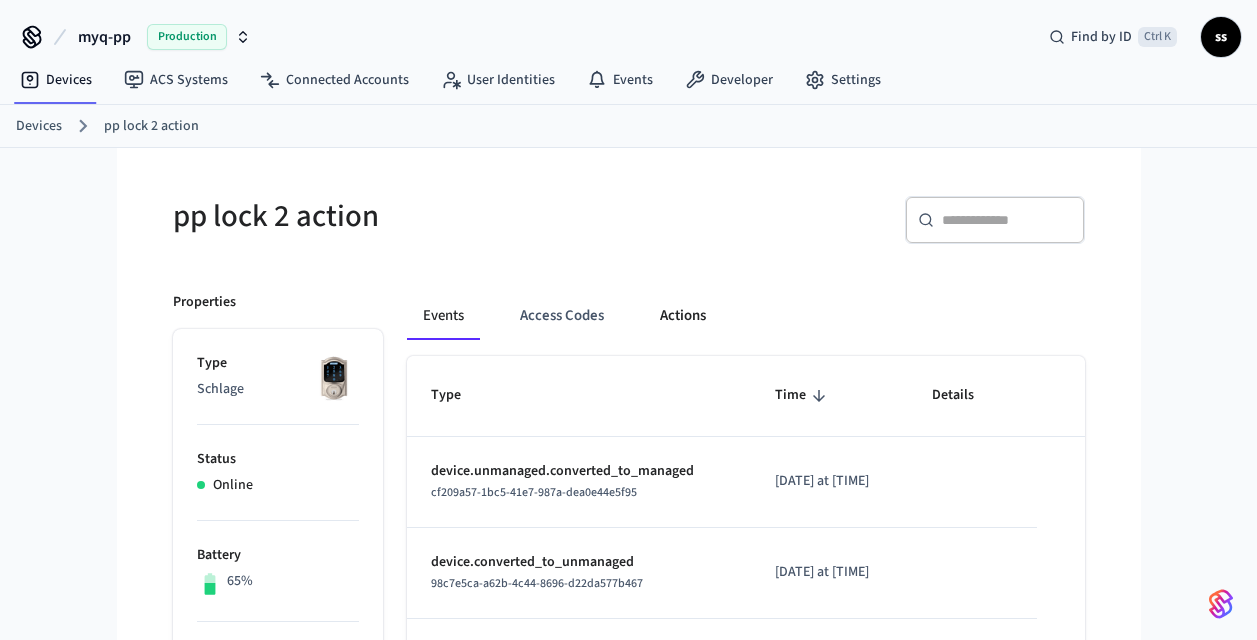 click on "Actions" at bounding box center [683, 316] 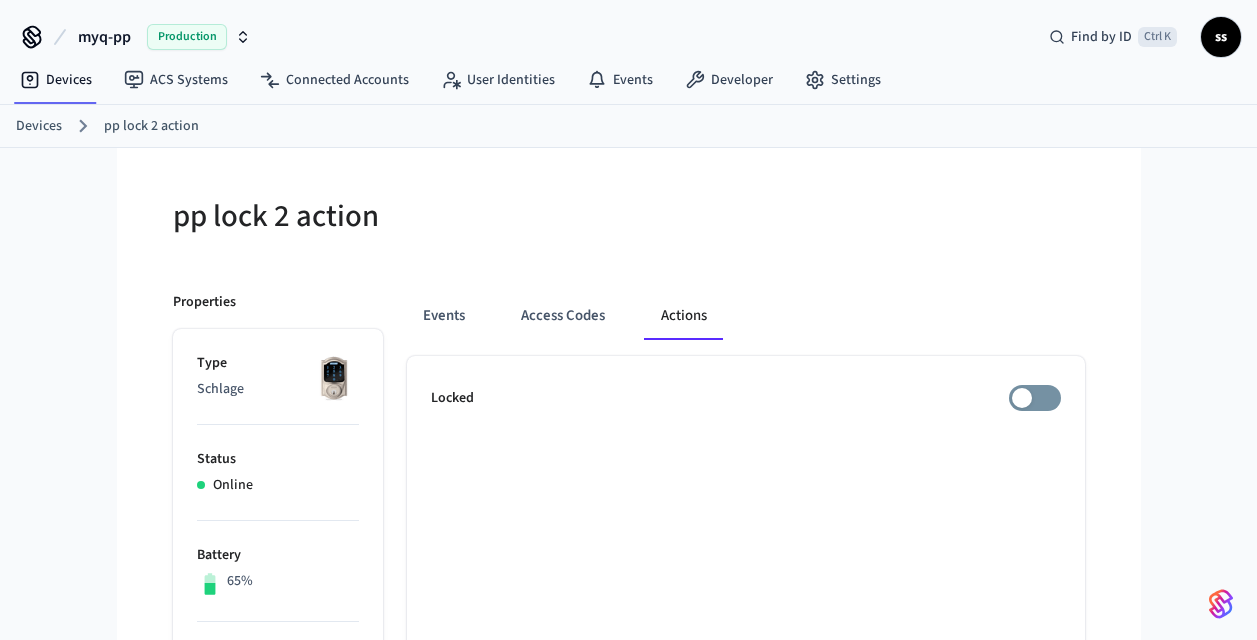 click on "Events Access Codes Actions Locked" at bounding box center [734, 938] 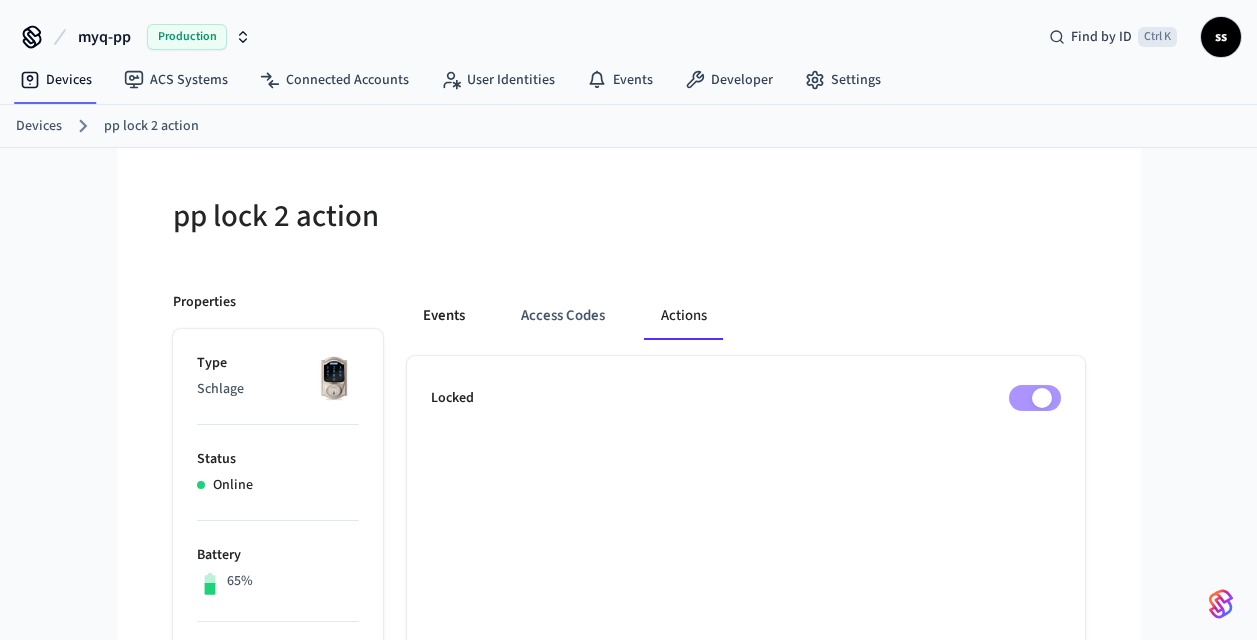 click on "Events" at bounding box center (444, 316) 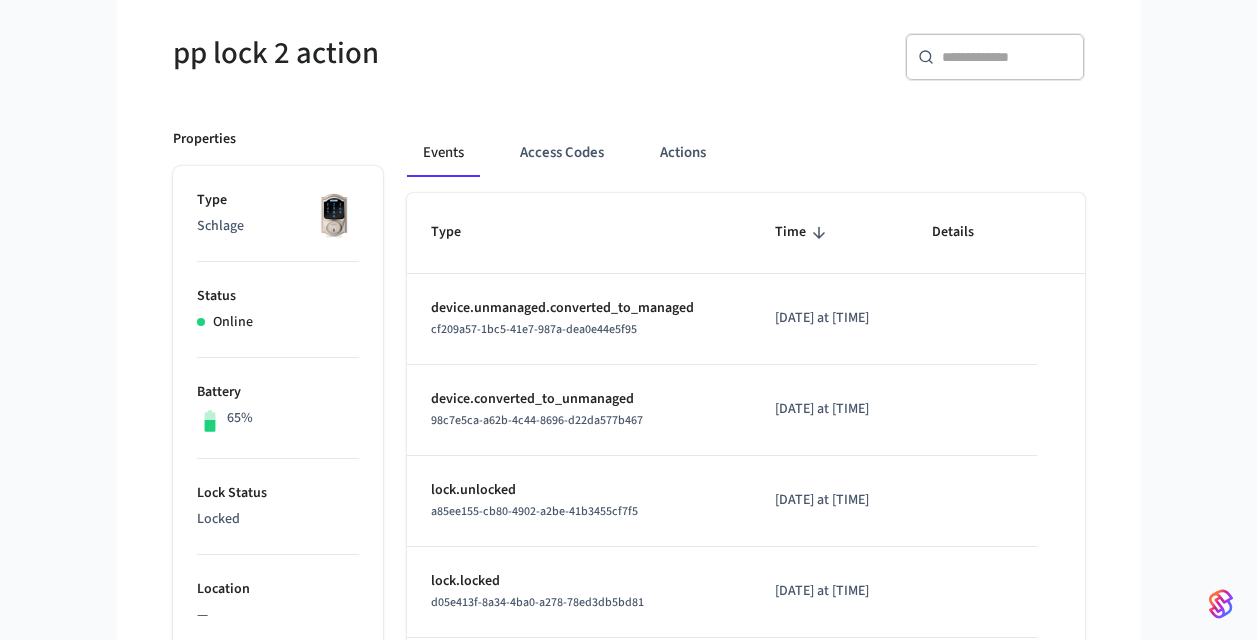 scroll, scrollTop: 164, scrollLeft: 0, axis: vertical 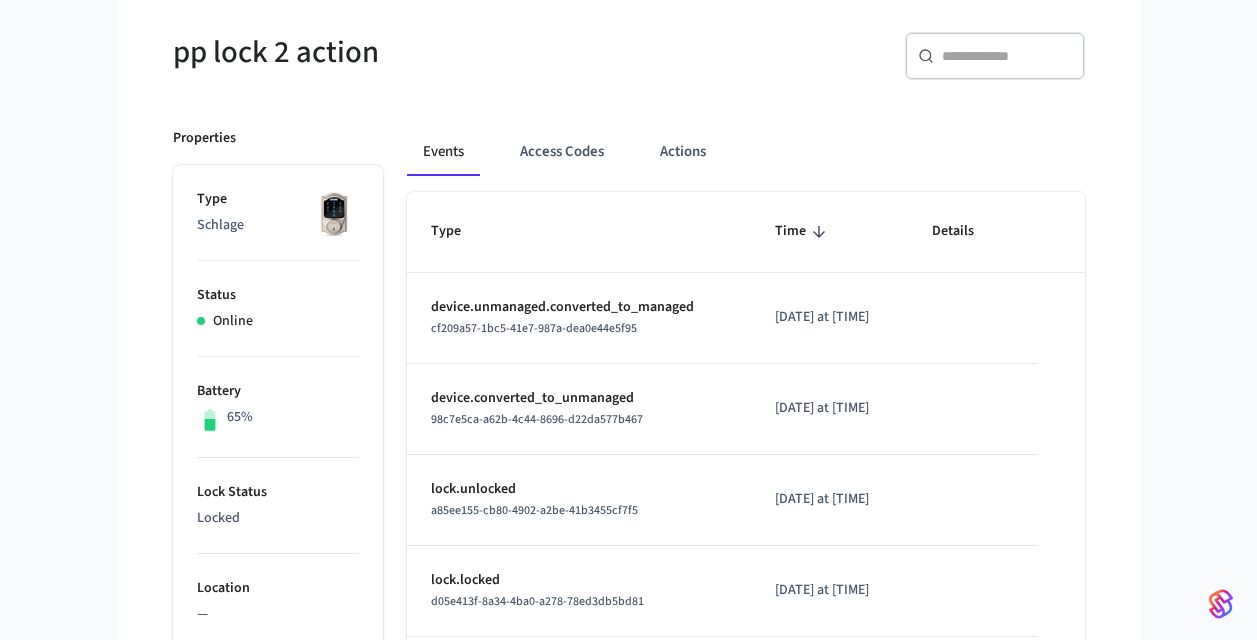 click on "Events" at bounding box center (443, 152) 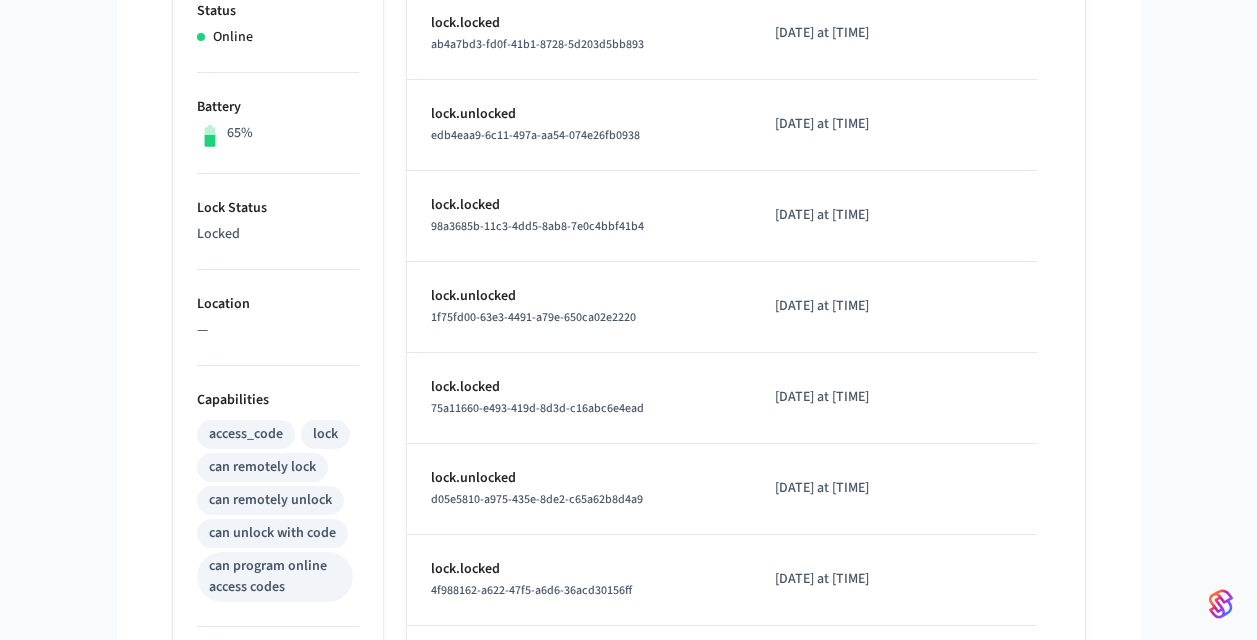 scroll, scrollTop: 0, scrollLeft: 0, axis: both 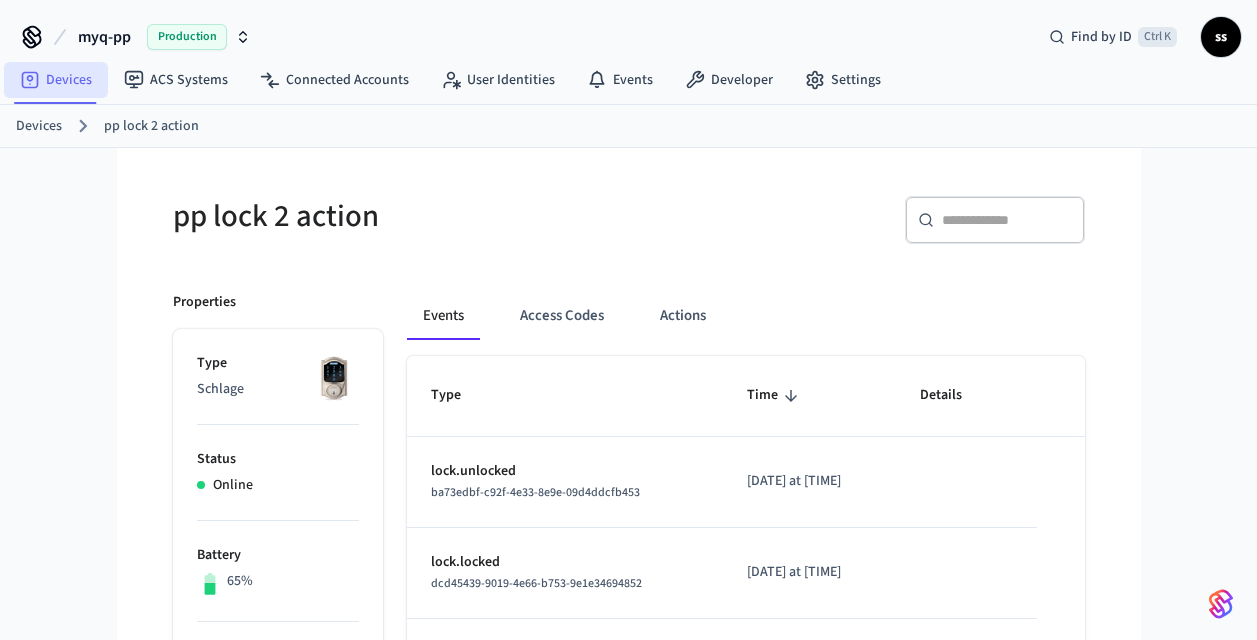 click on "Devices" at bounding box center [56, 80] 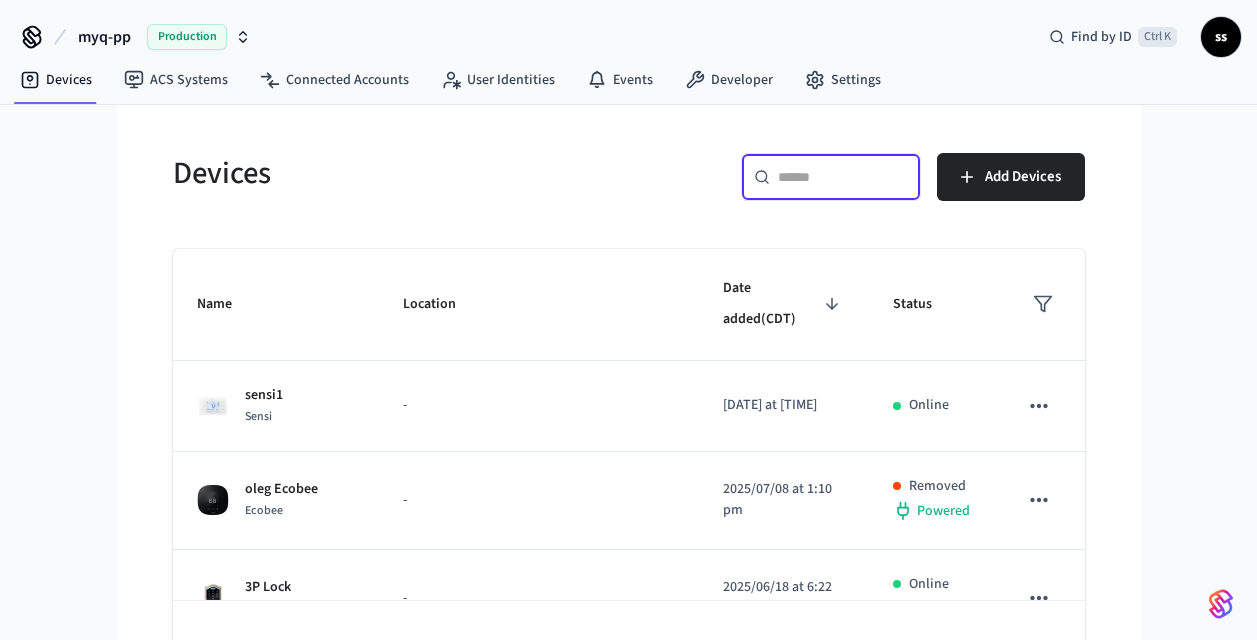 click at bounding box center (843, 177) 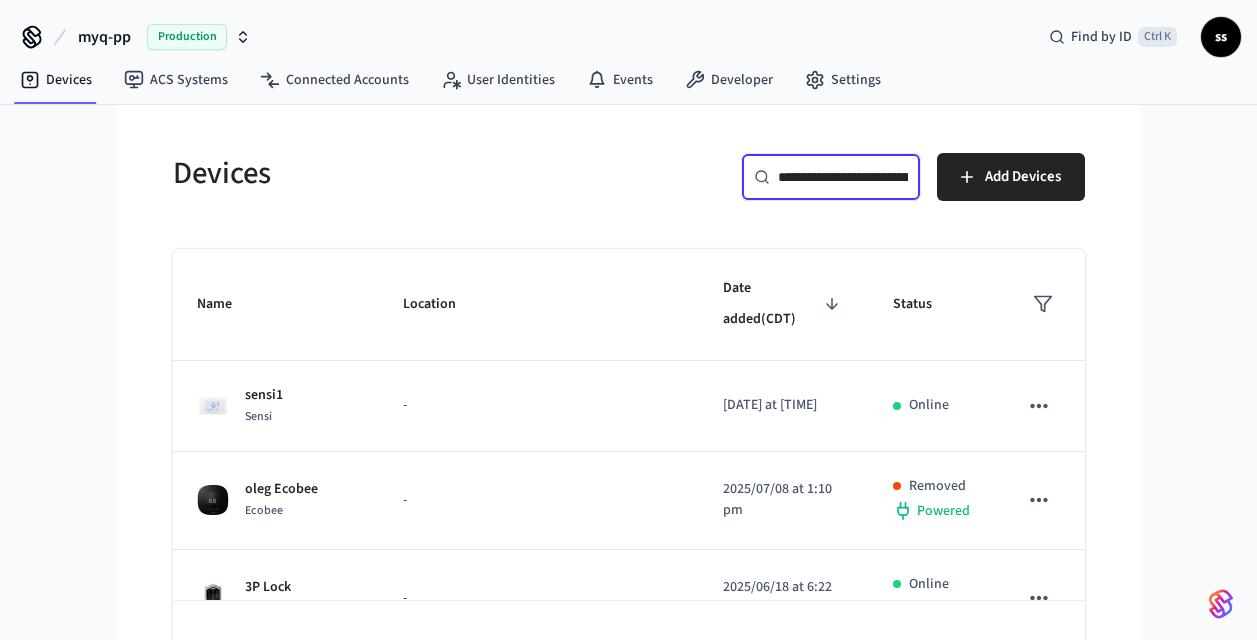 scroll, scrollTop: 0, scrollLeft: 149, axis: horizontal 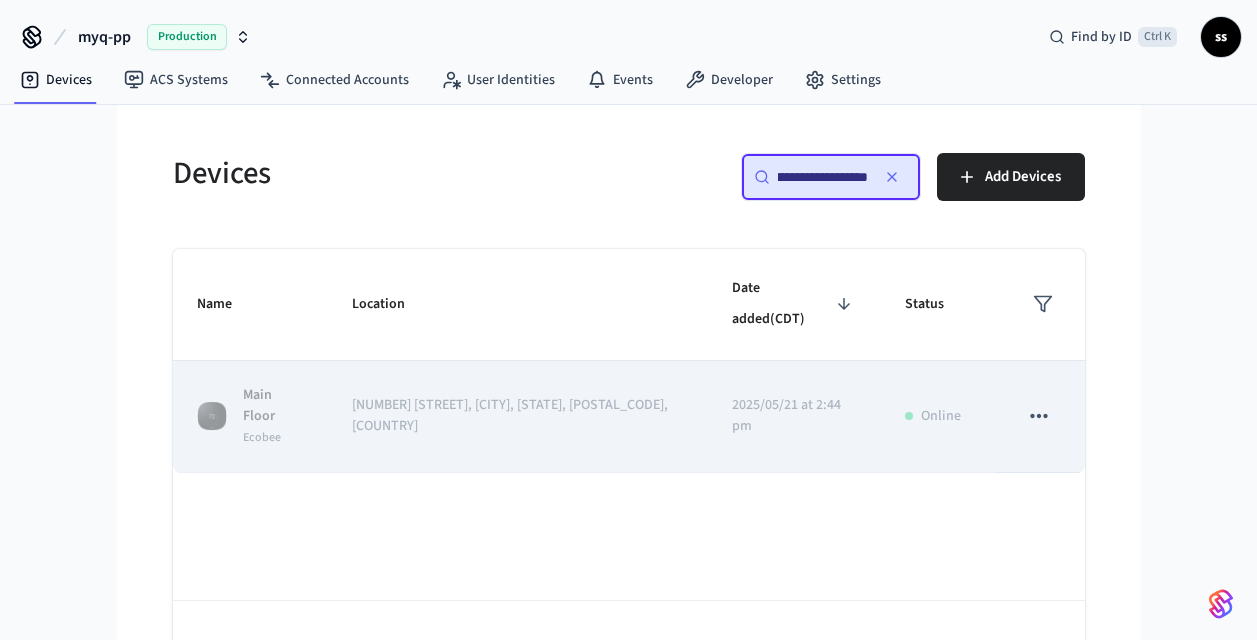 type on "**********" 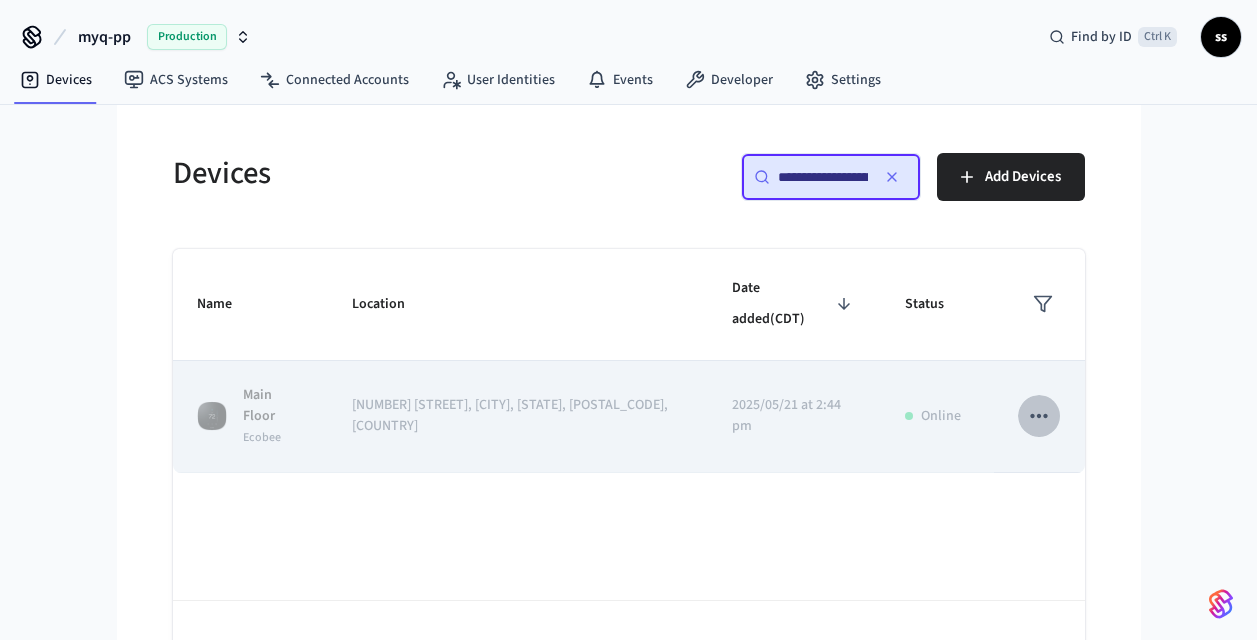 click 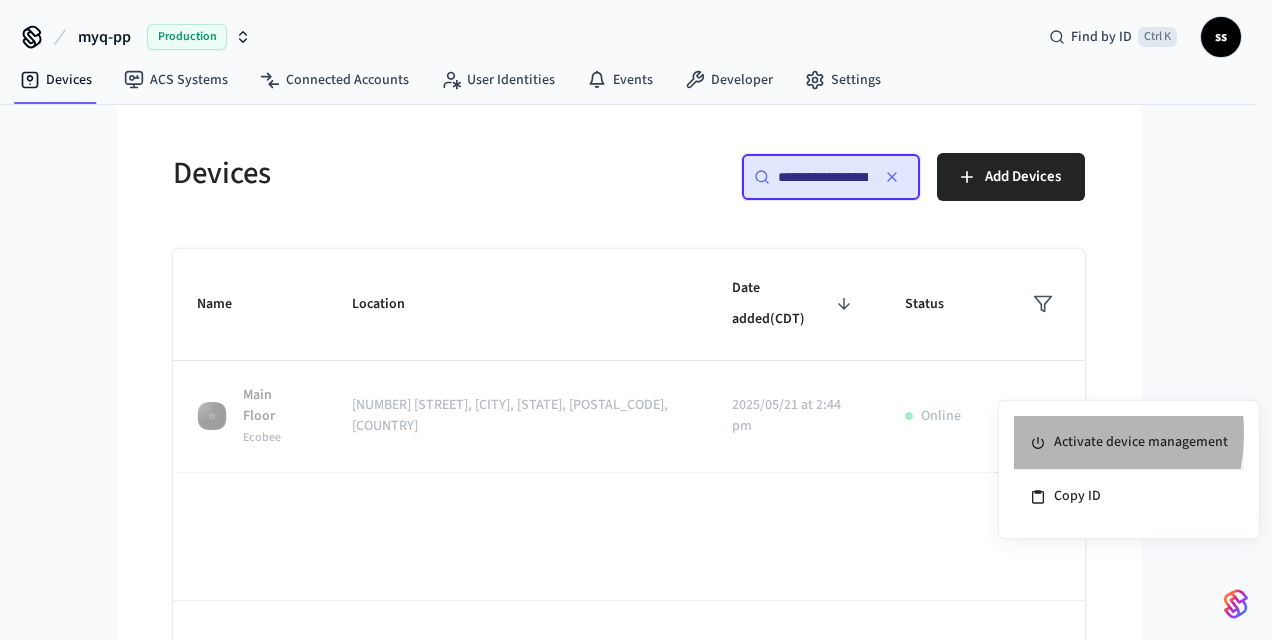click on "Activate device management" at bounding box center (1129, 443) 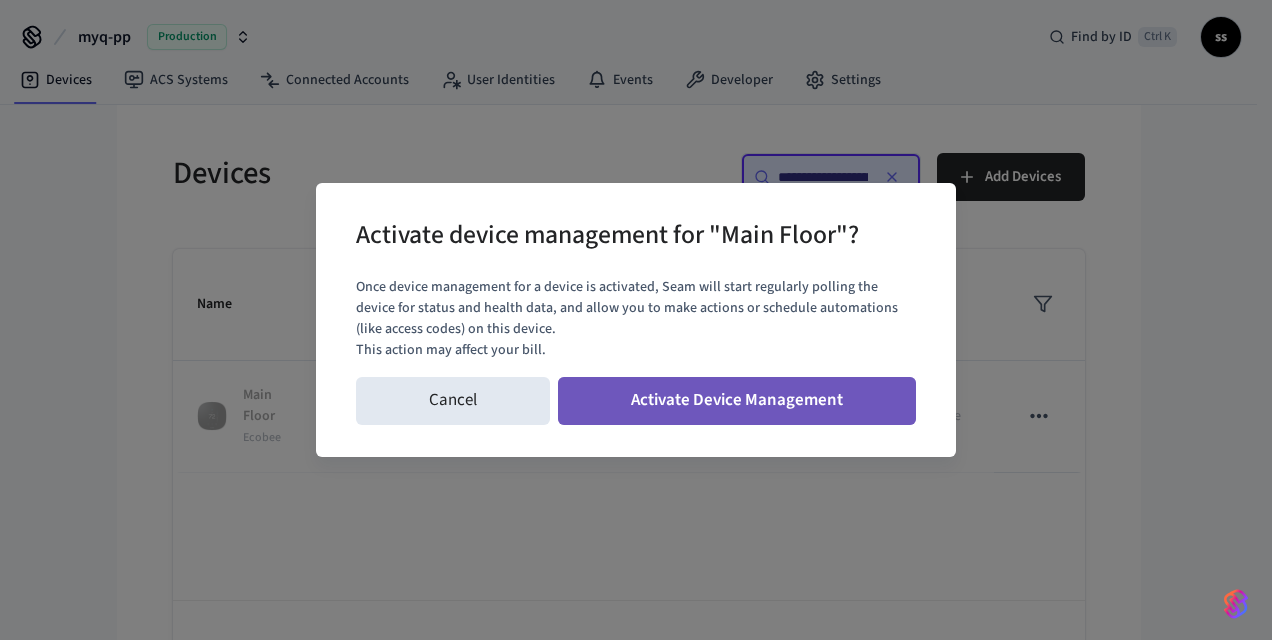 click on "Activate Device Management" at bounding box center [737, 401] 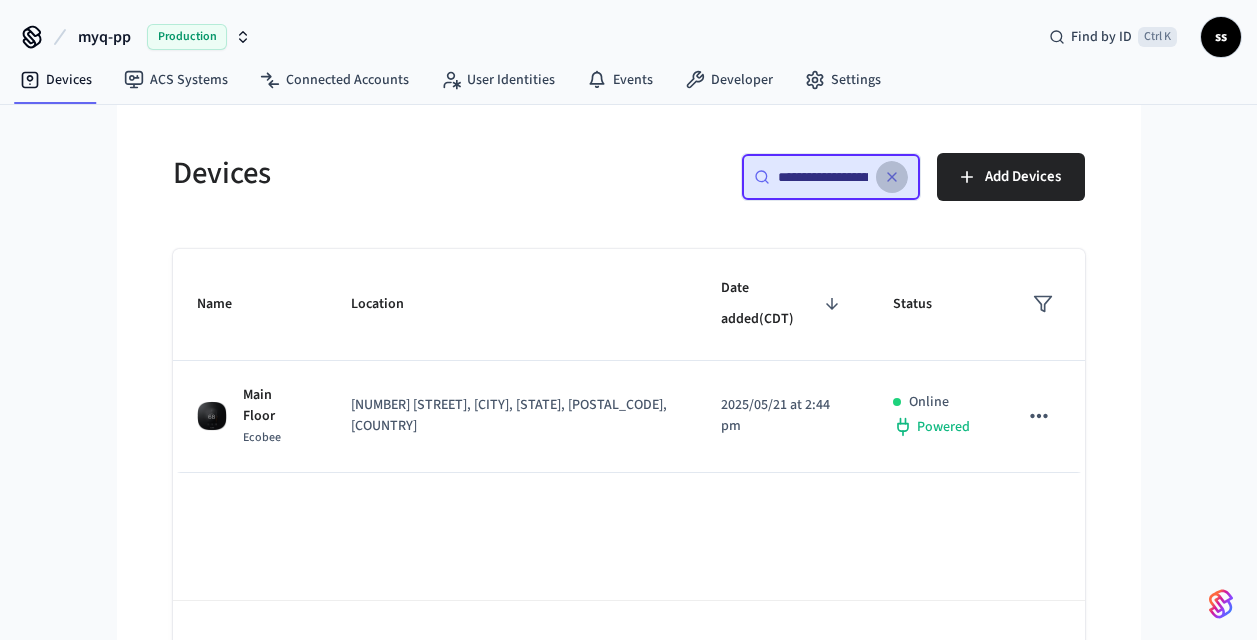 click 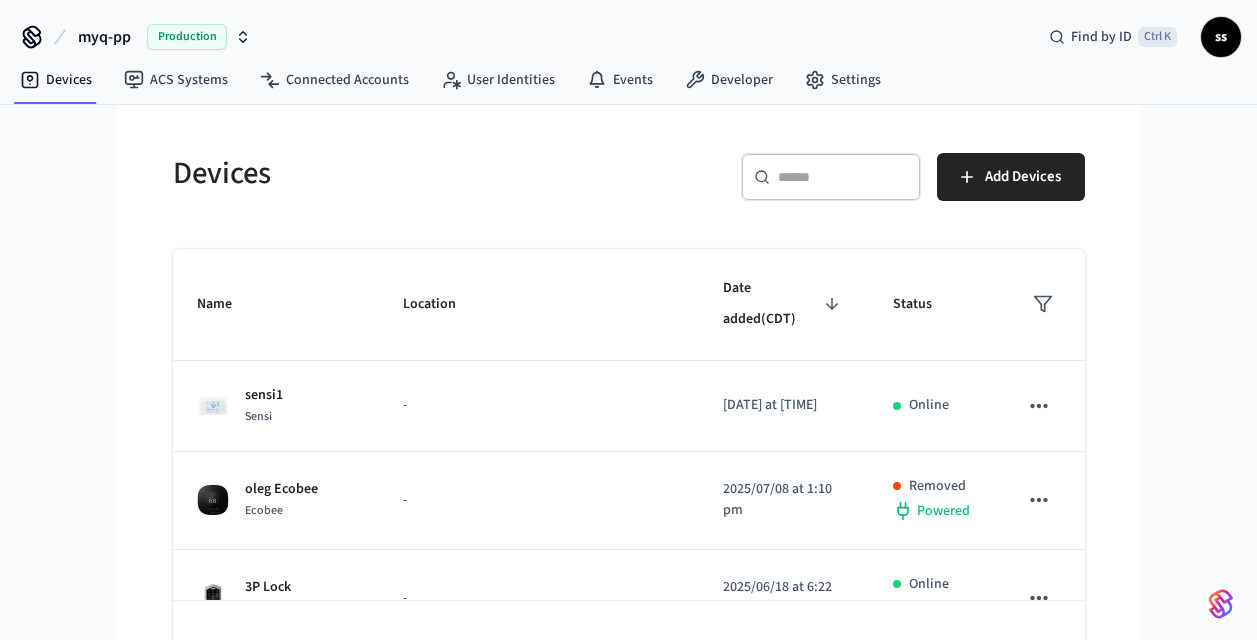 click at bounding box center [843, 177] 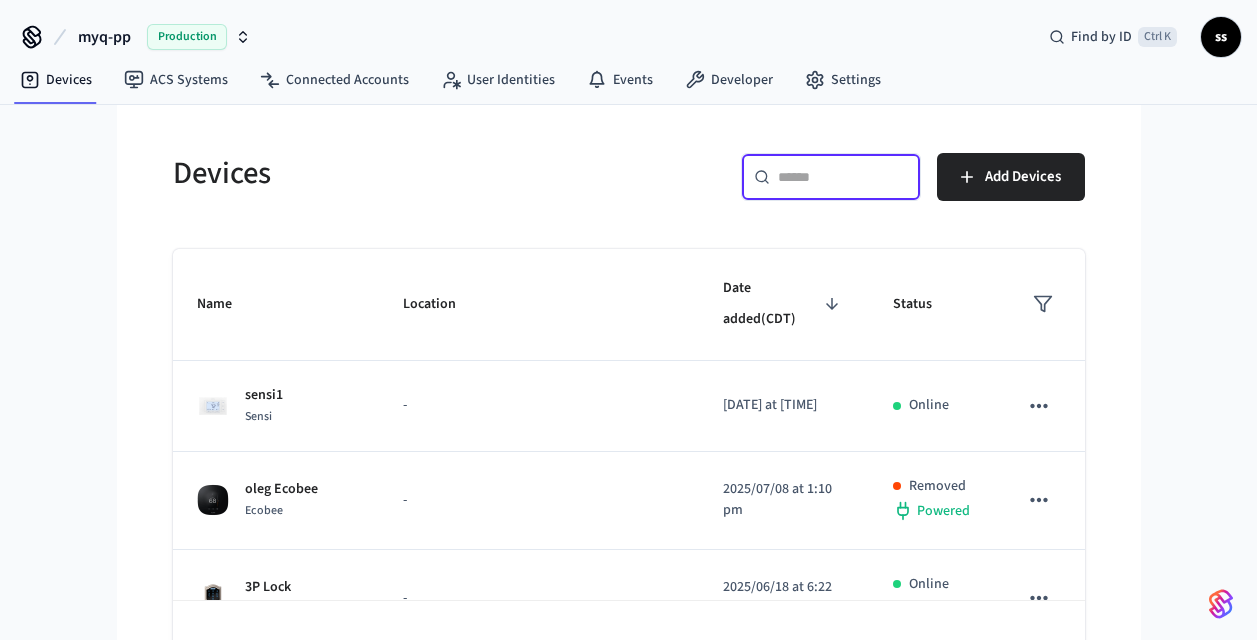 paste on "**********" 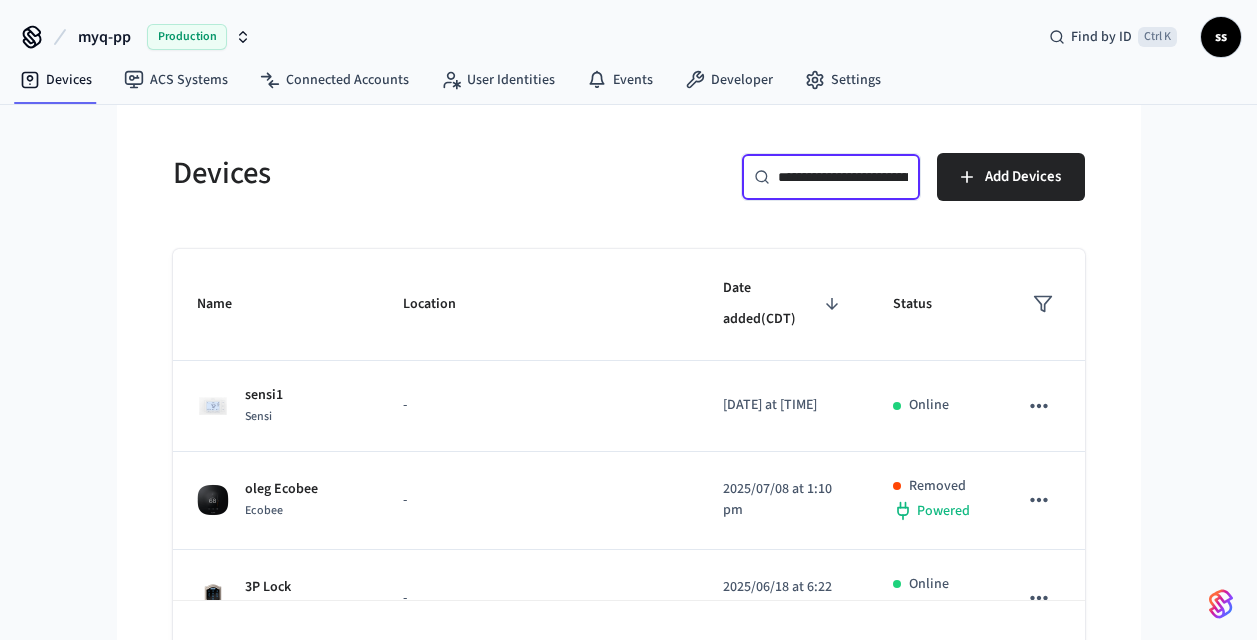 scroll, scrollTop: 0, scrollLeft: 140, axis: horizontal 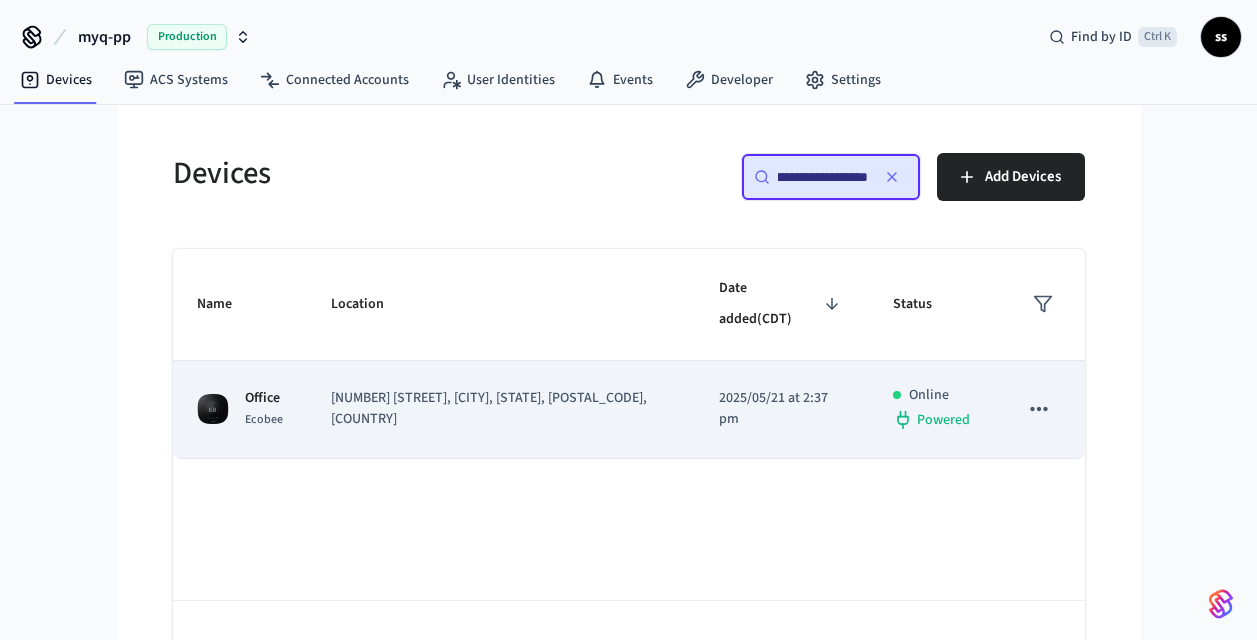 type on "**********" 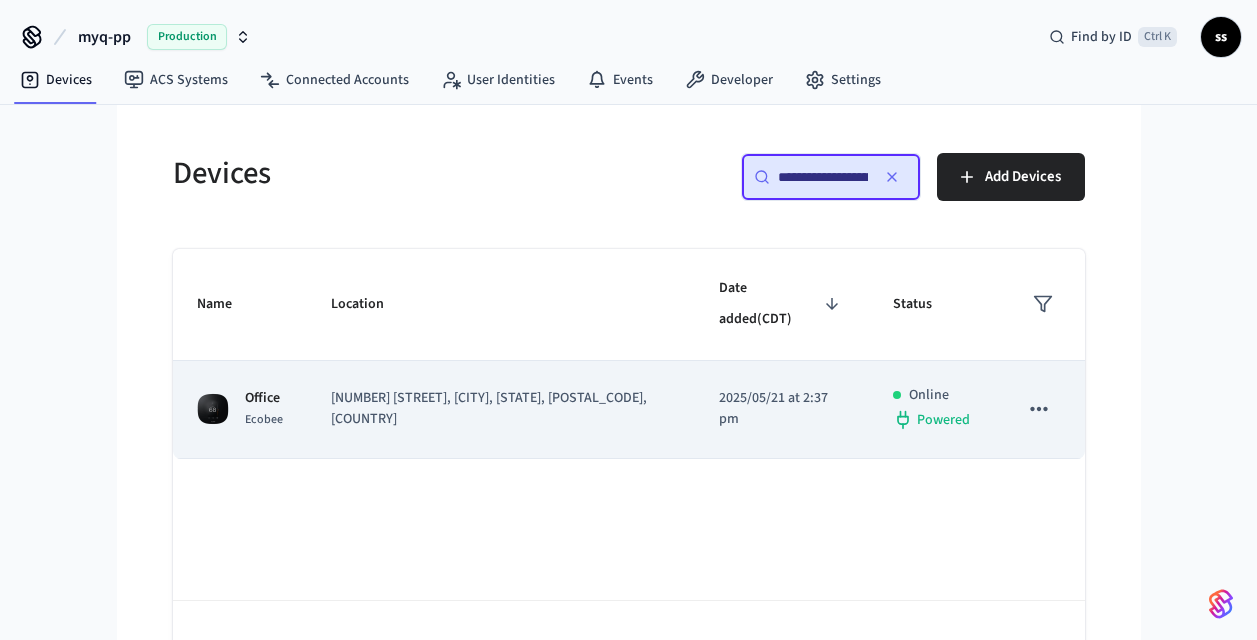 click on "[NUMBER] [STREET], [CITY], [STATE], [POSTAL_CODE], [COUNTRY]" at bounding box center (501, 410) 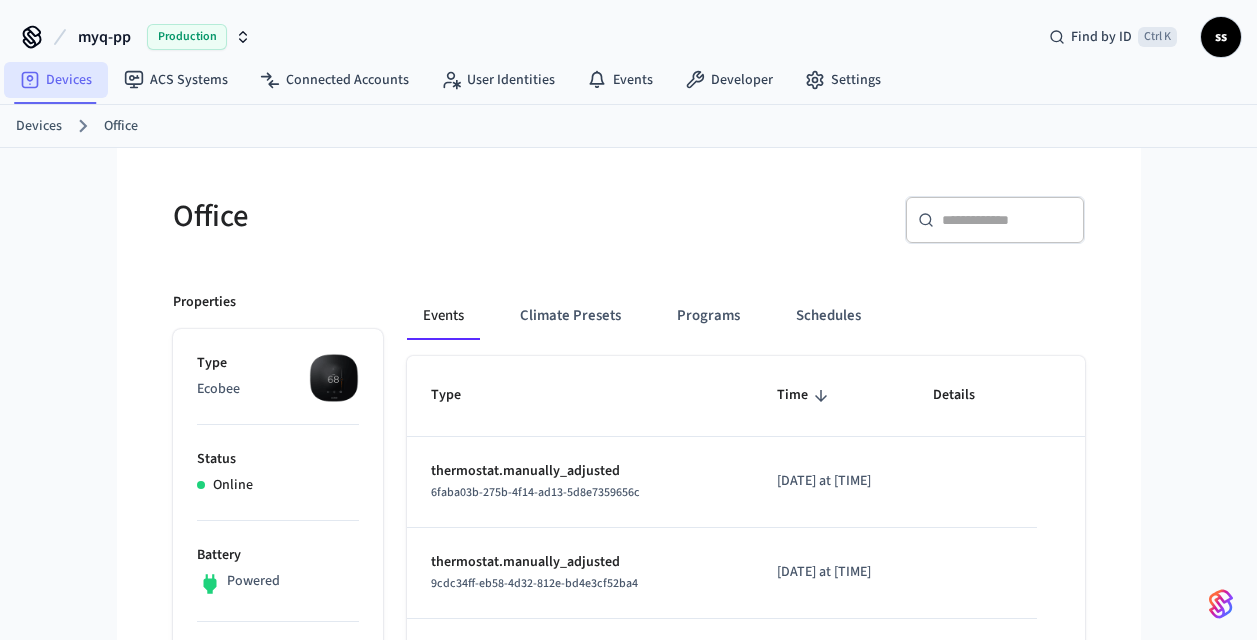 click on "Devices" at bounding box center (56, 80) 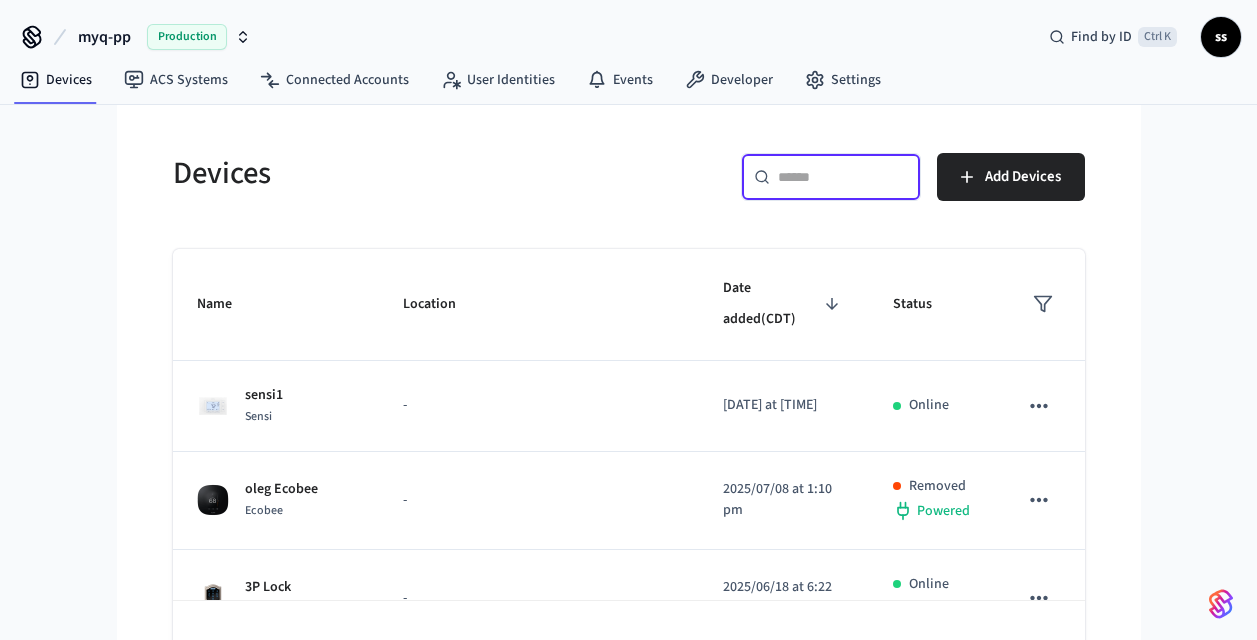 click at bounding box center (843, 177) 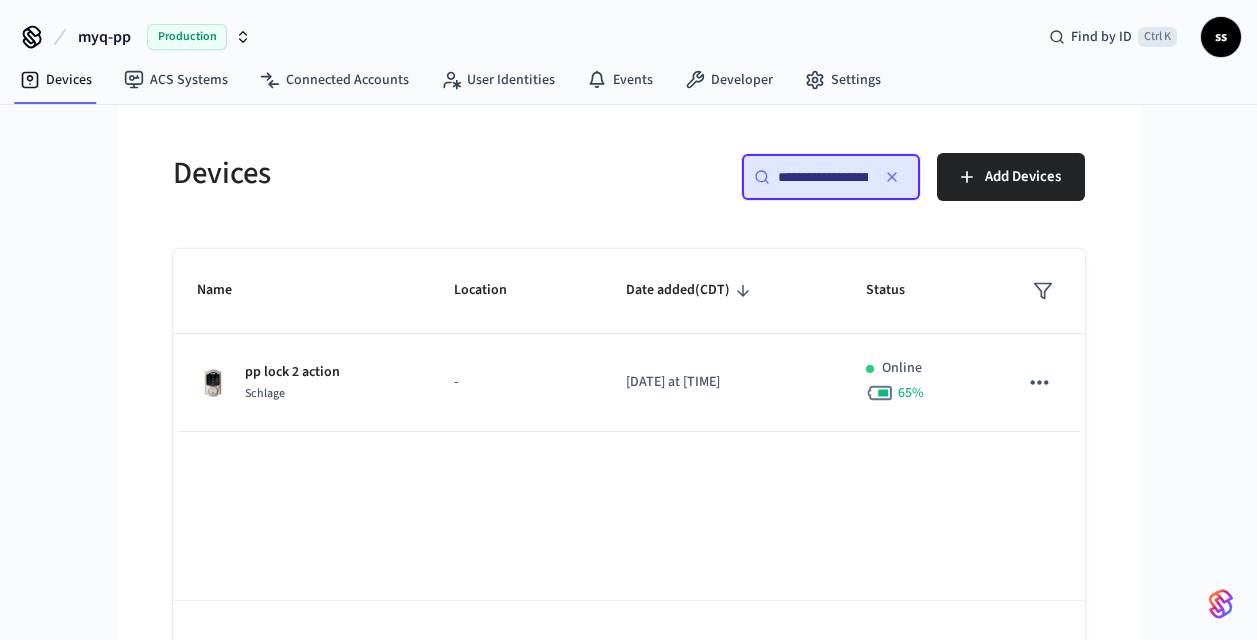 scroll, scrollTop: 0, scrollLeft: 154, axis: horizontal 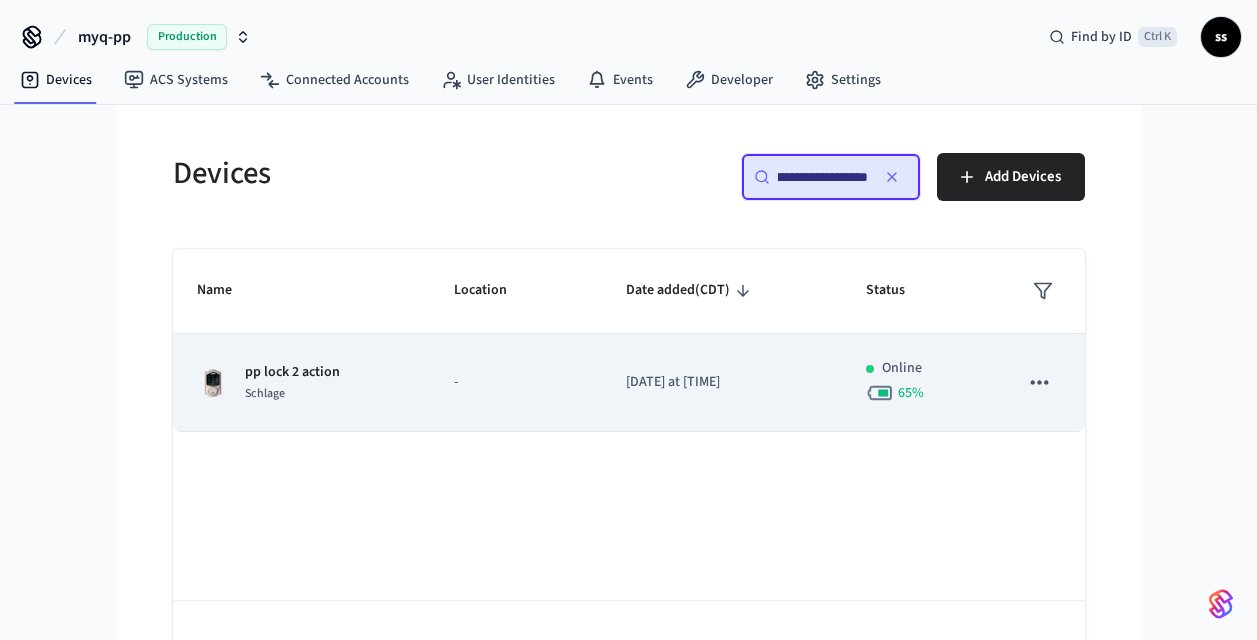 type on "**********" 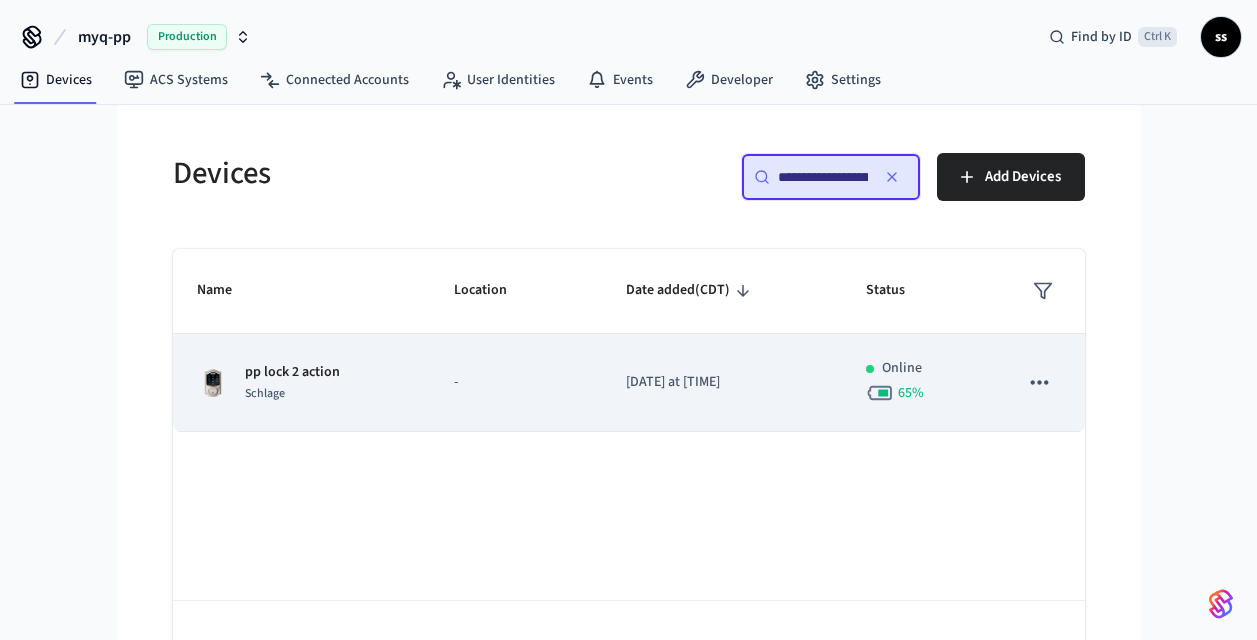 click on "-" at bounding box center [515, 383] 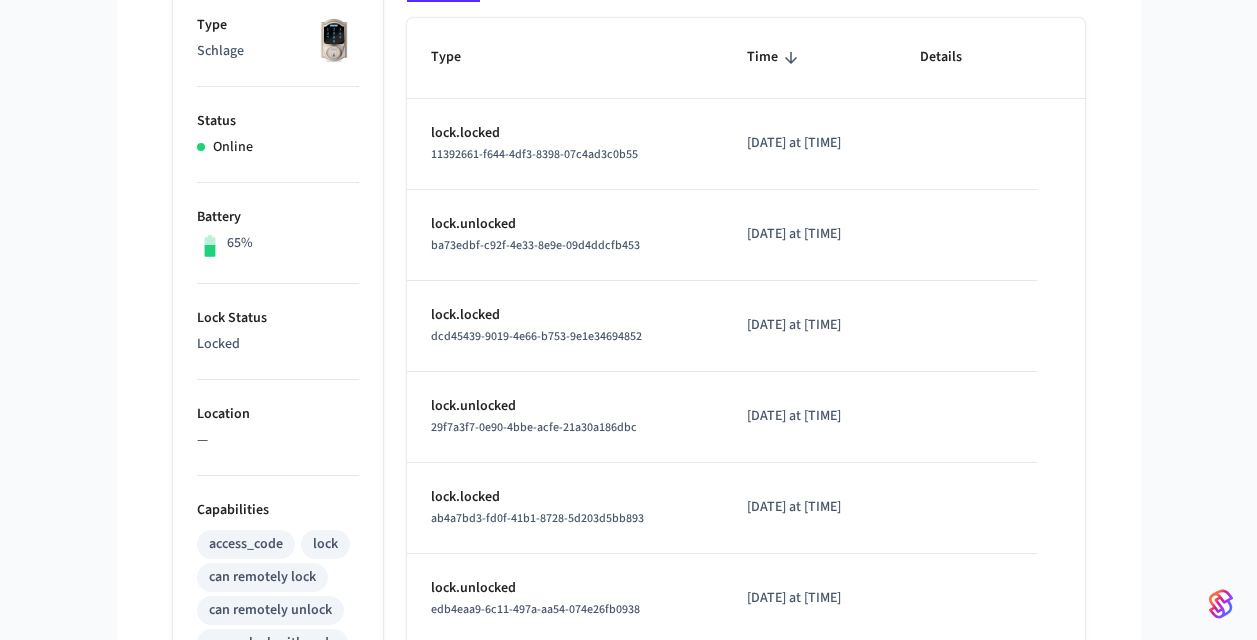 scroll, scrollTop: 339, scrollLeft: 0, axis: vertical 